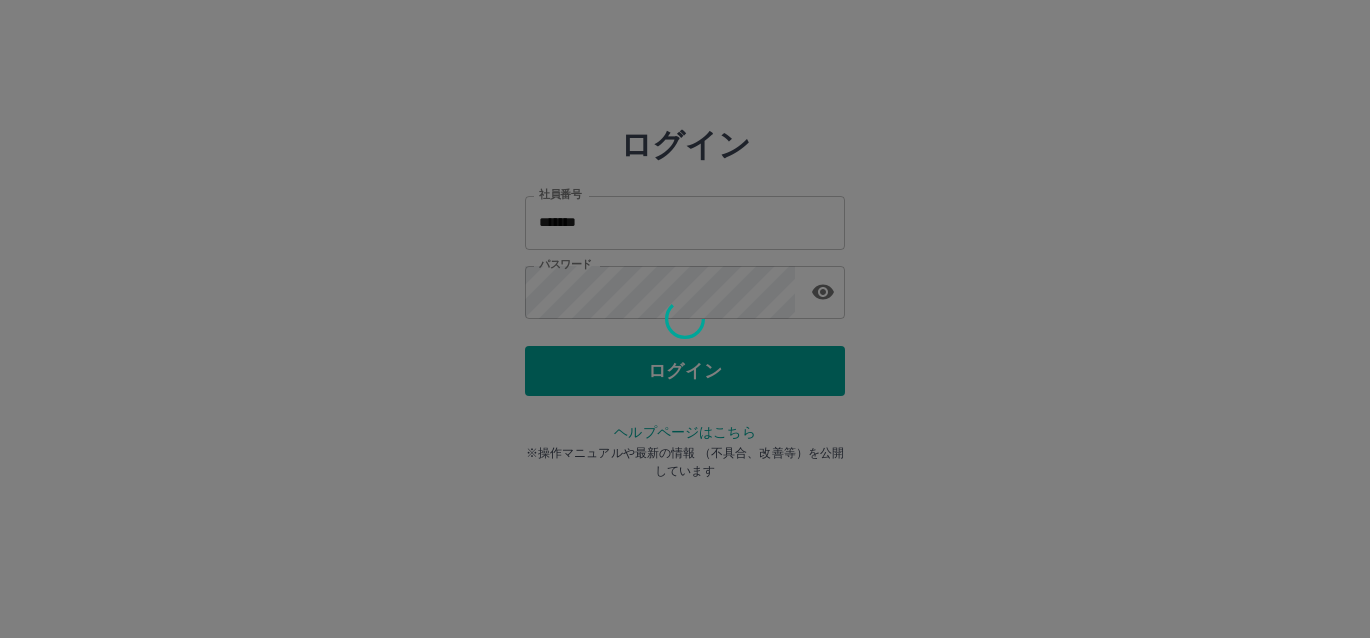 scroll, scrollTop: 0, scrollLeft: 0, axis: both 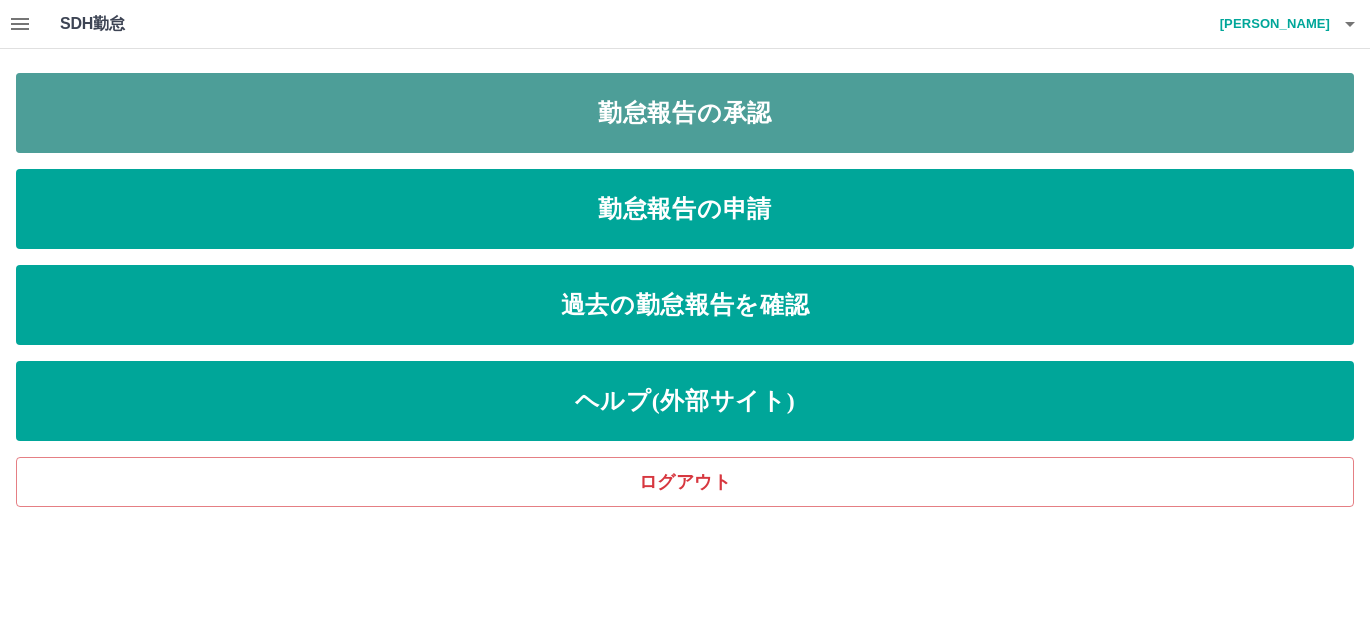 click on "勤怠報告の承認" at bounding box center (685, 113) 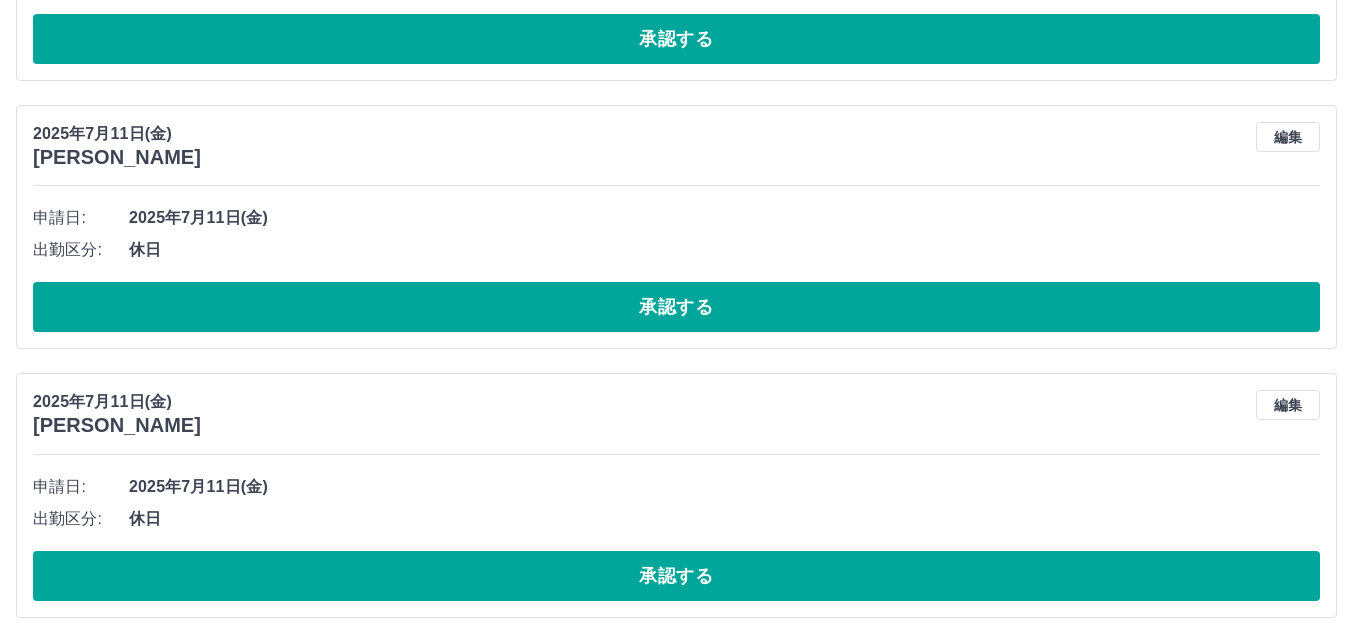scroll, scrollTop: 400, scrollLeft: 0, axis: vertical 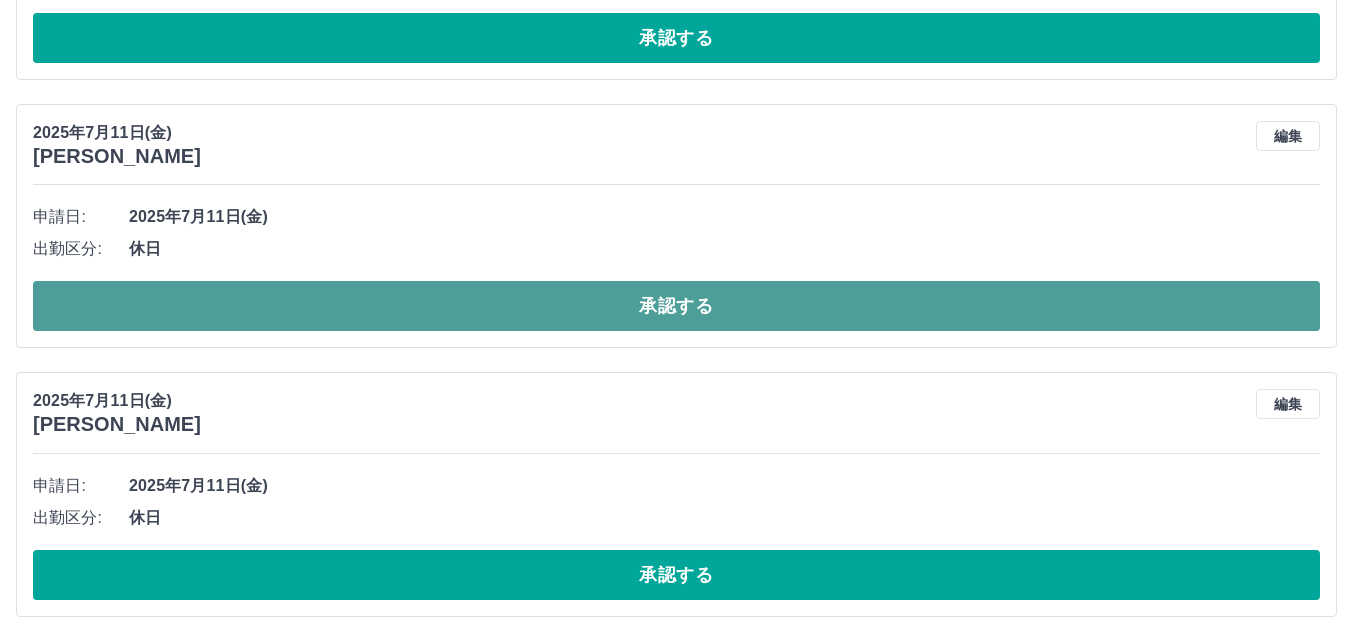 click on "承認する" at bounding box center [676, 306] 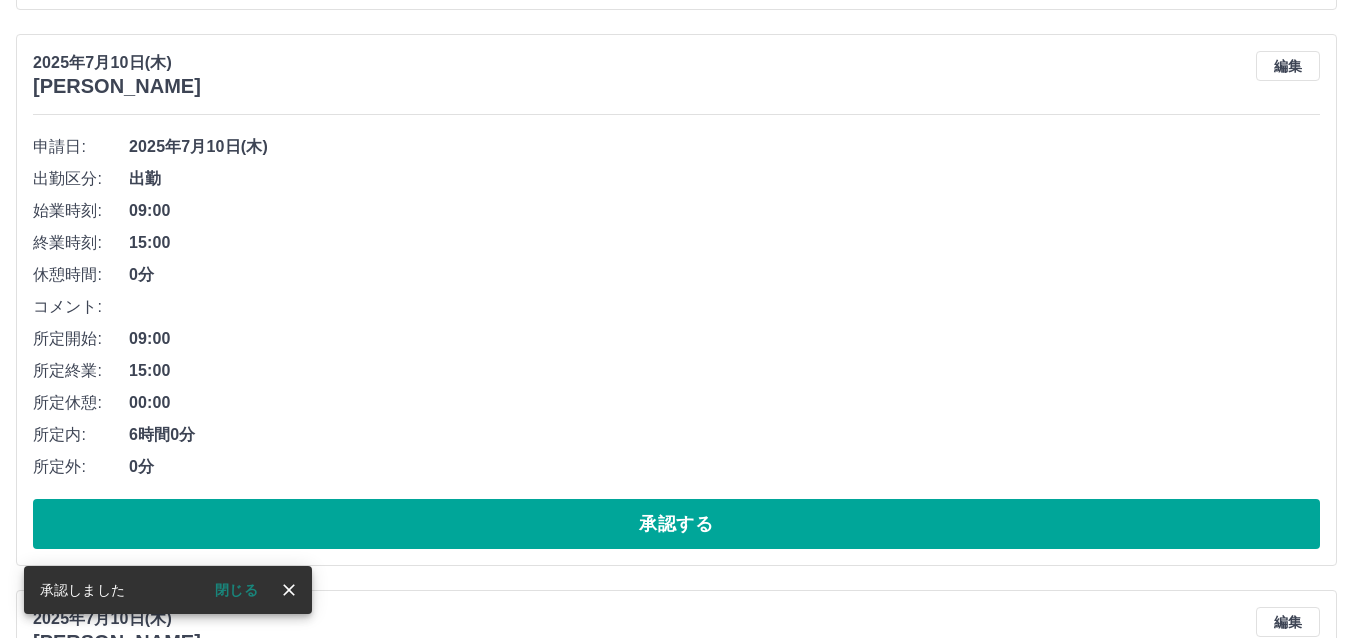 scroll, scrollTop: 3432, scrollLeft: 0, axis: vertical 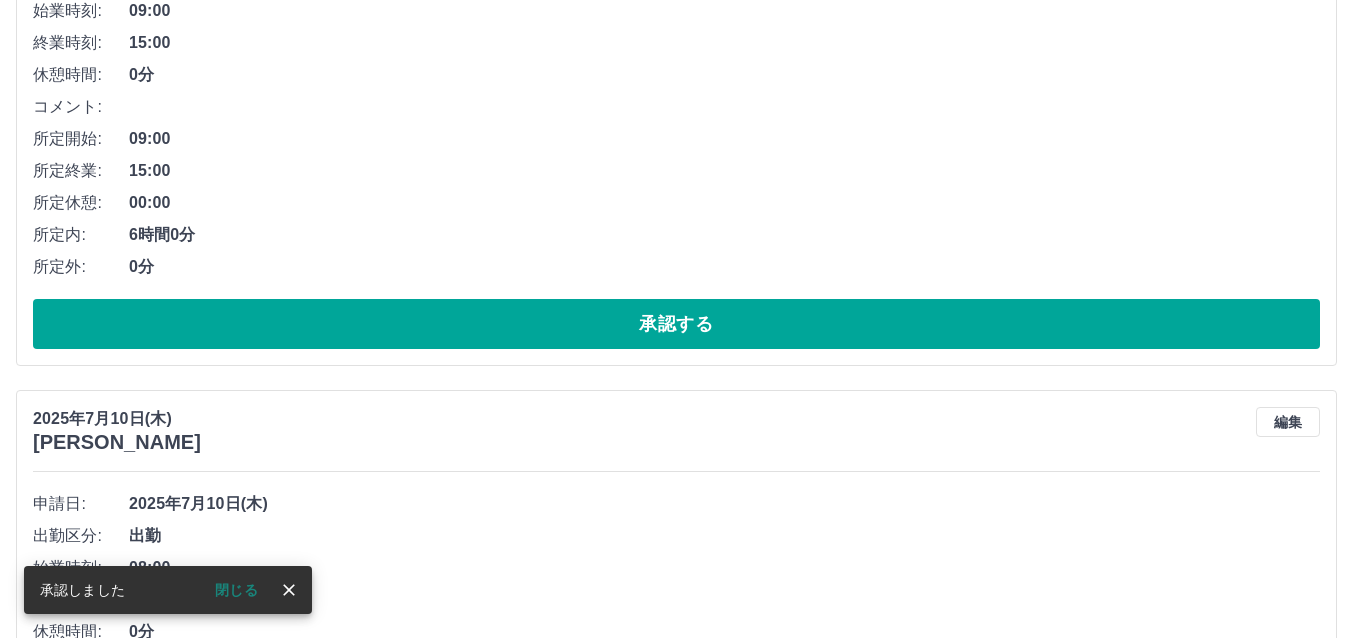click on "承認する" at bounding box center (676, 324) 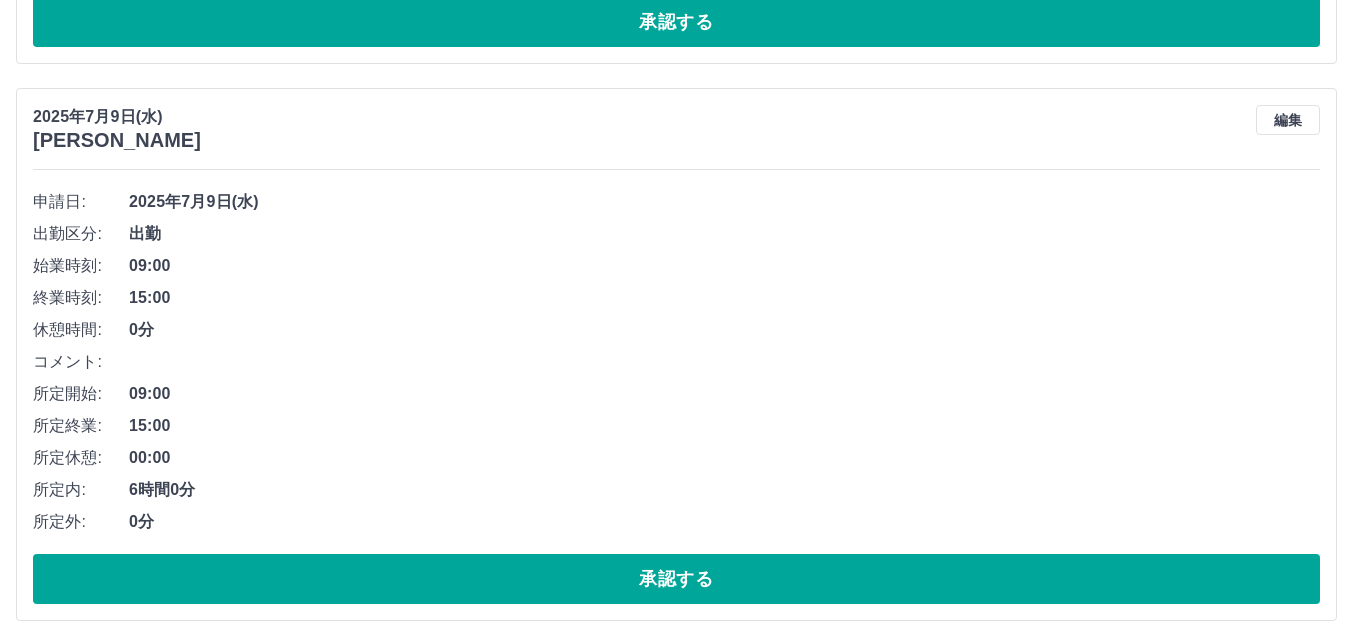 scroll, scrollTop: 11416, scrollLeft: 0, axis: vertical 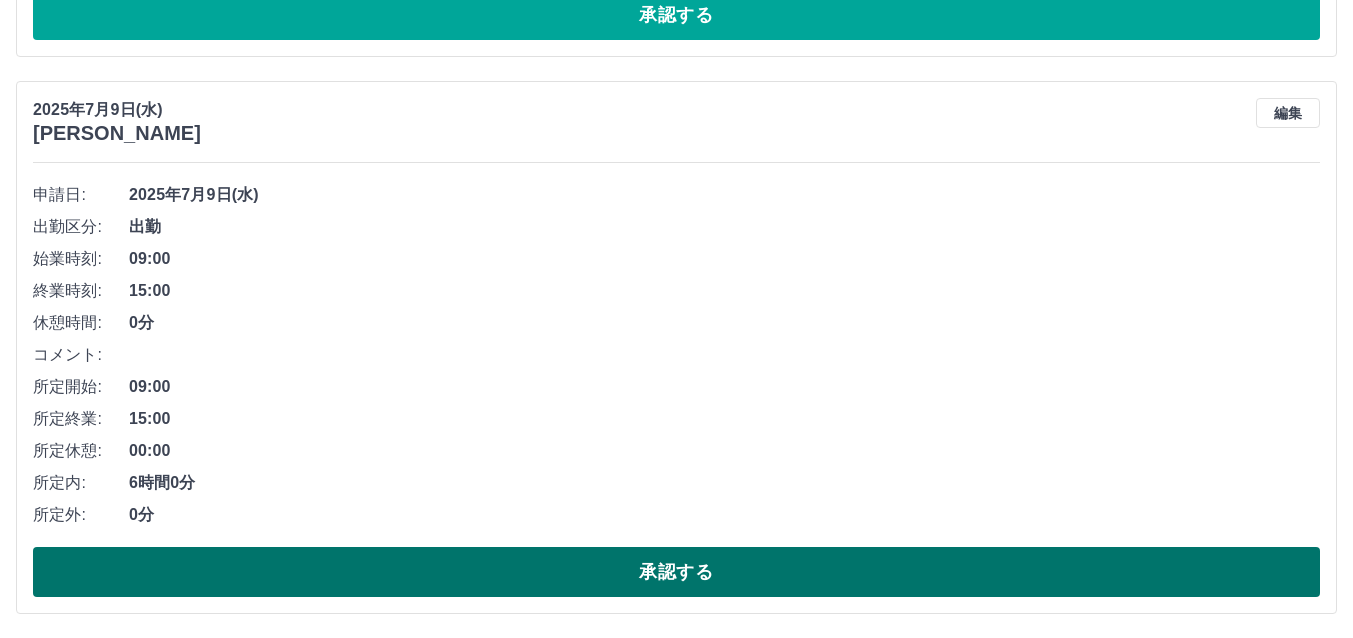 click on "承認する" at bounding box center [676, 572] 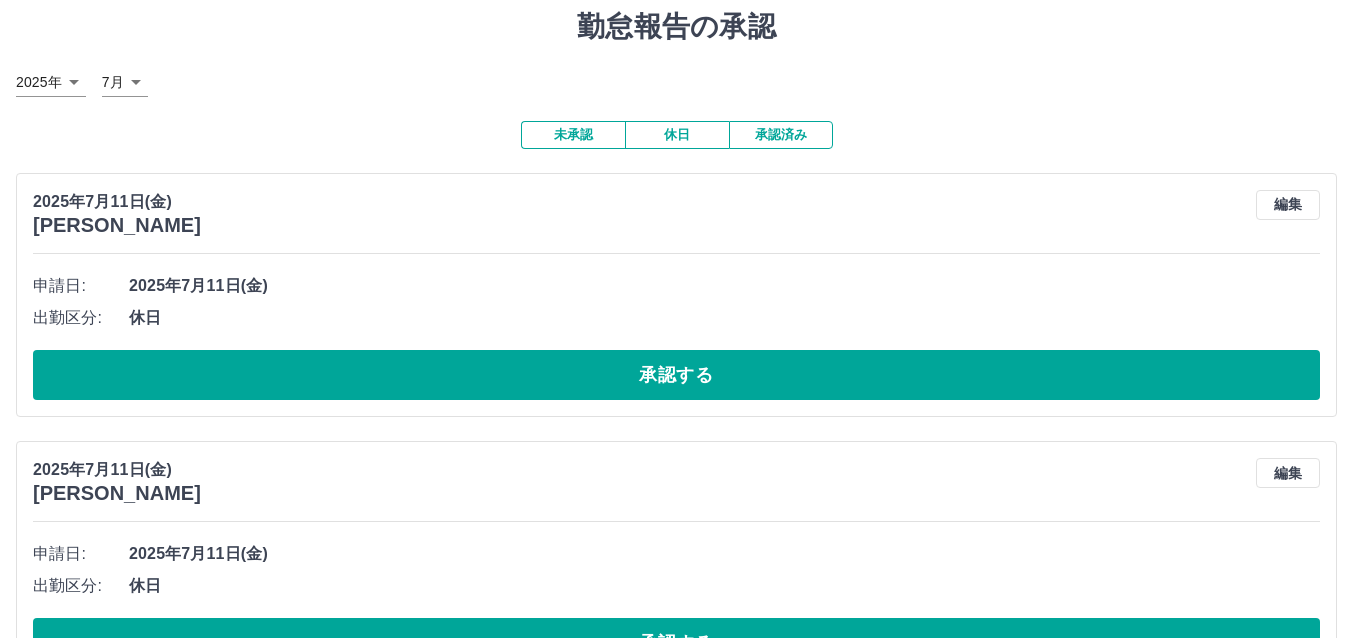 scroll, scrollTop: 0, scrollLeft: 0, axis: both 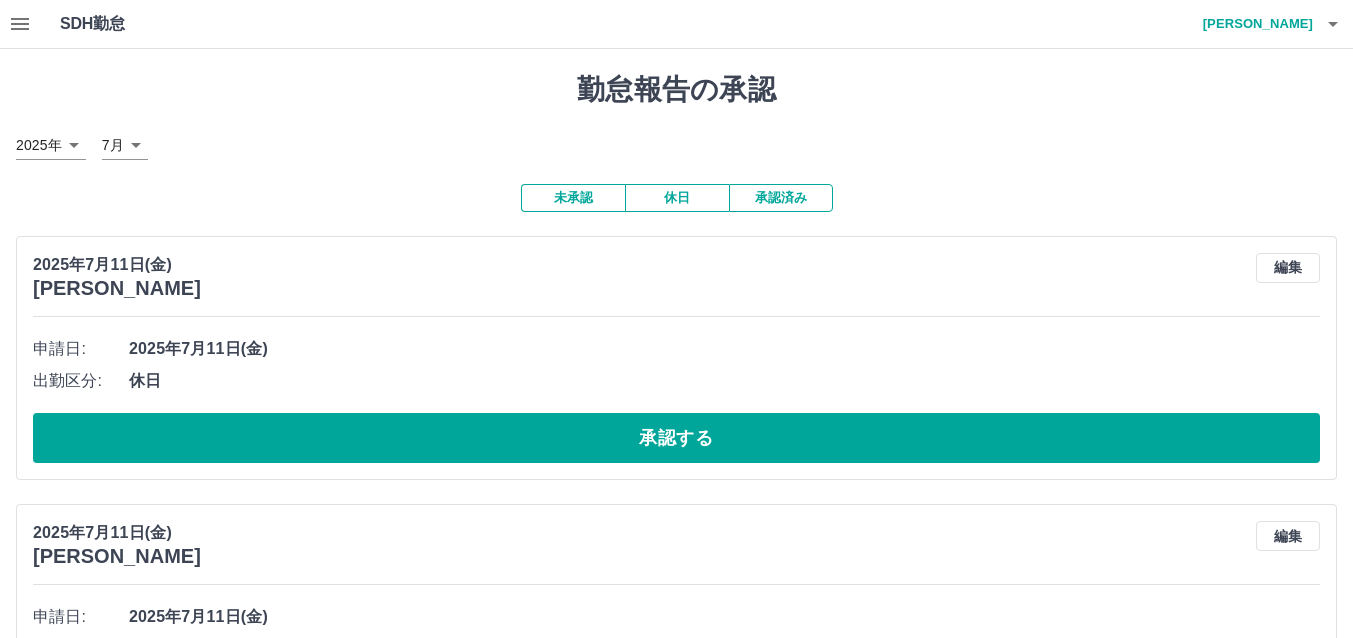 click 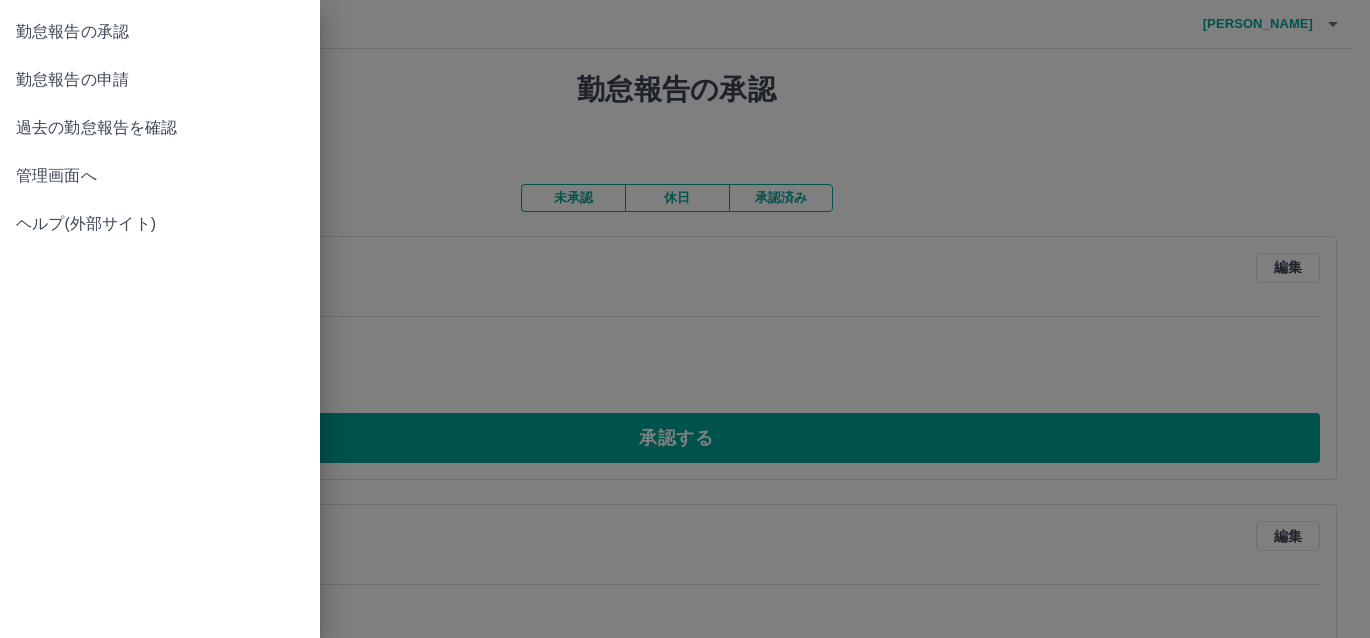 click on "勤怠報告の申請" at bounding box center (160, 80) 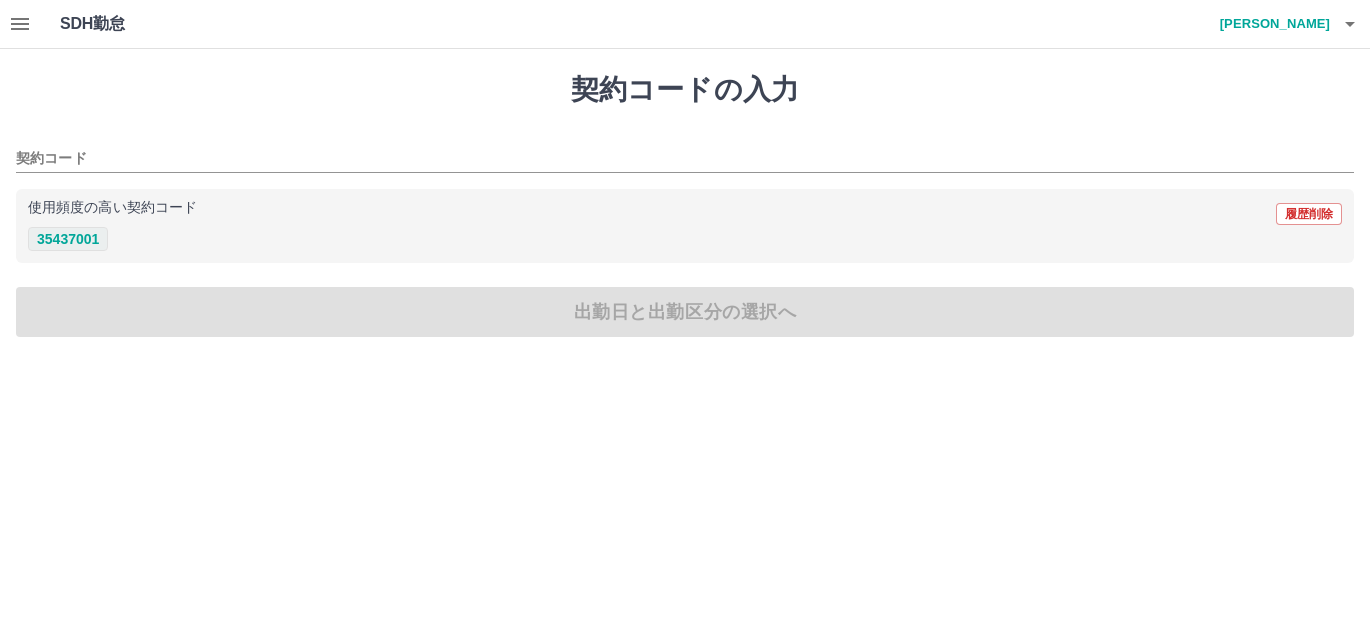 click on "35437001" at bounding box center [68, 239] 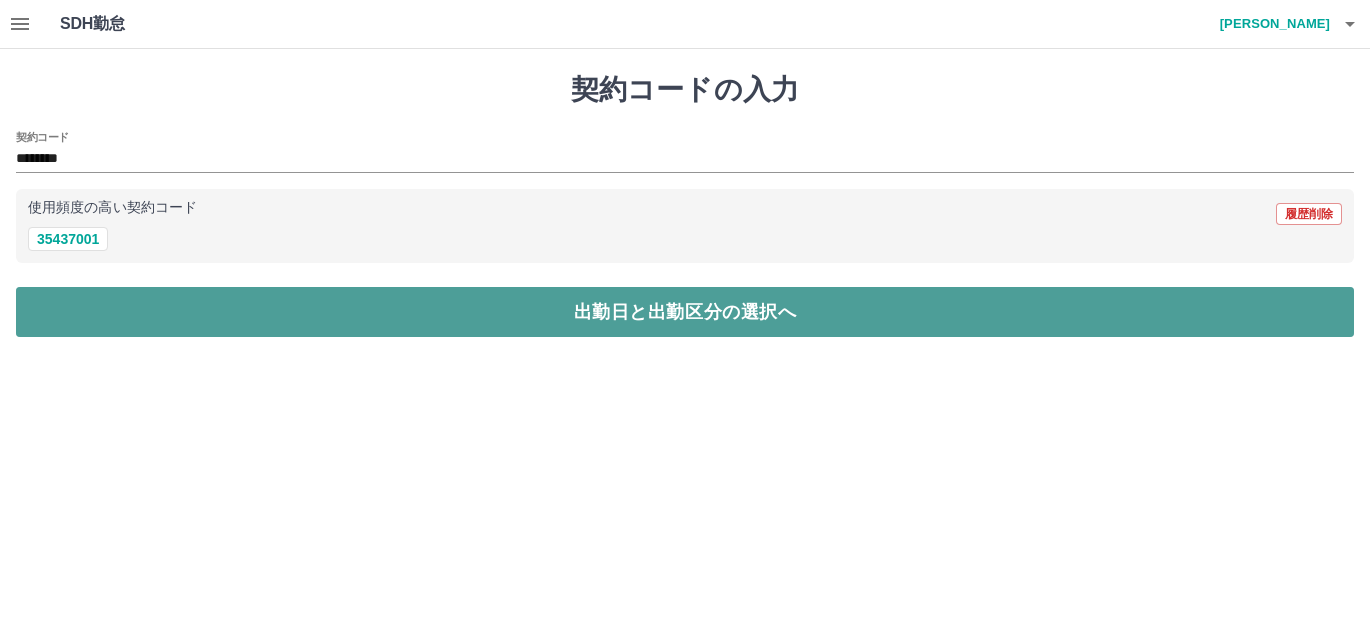 click on "出勤日と出勤区分の選択へ" at bounding box center (685, 312) 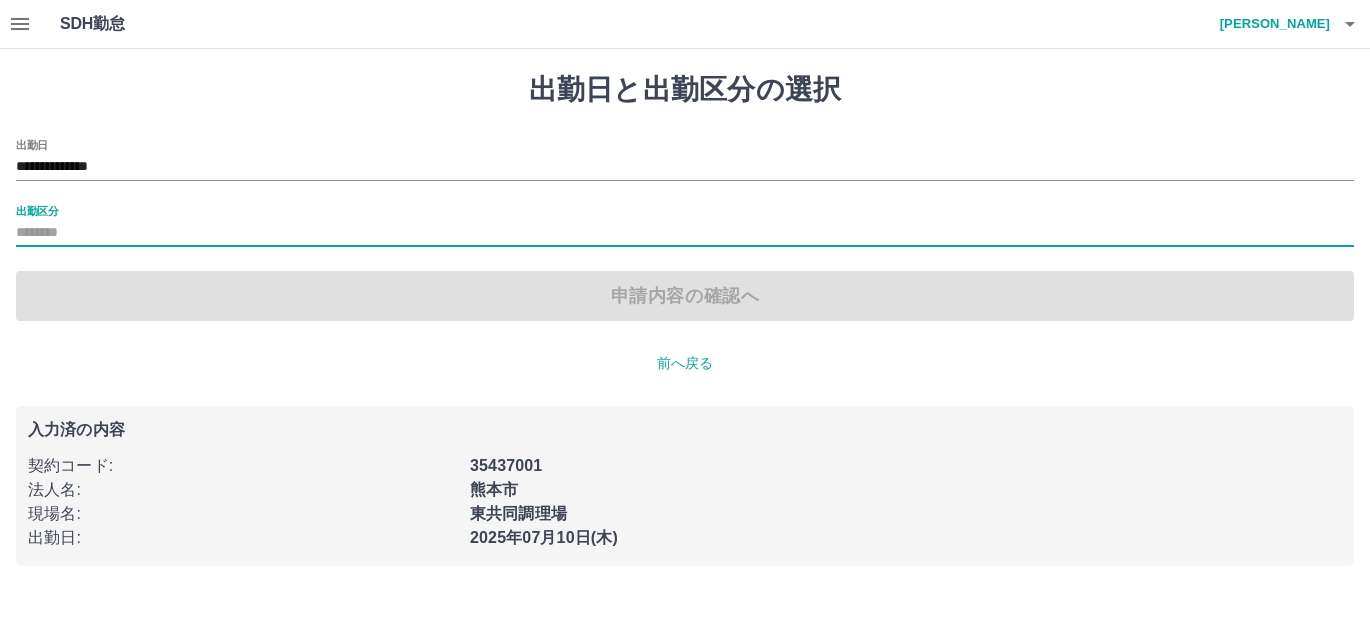 click on "出勤区分" at bounding box center (685, 233) 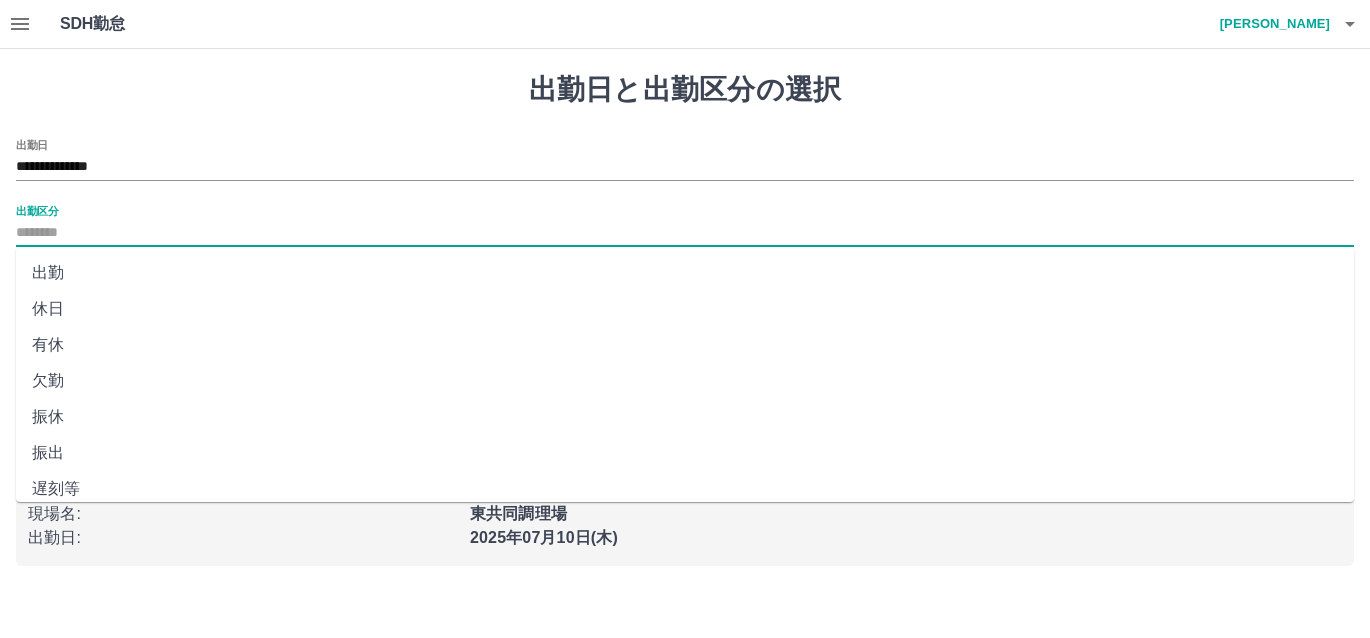 click on "出勤" at bounding box center (685, 273) 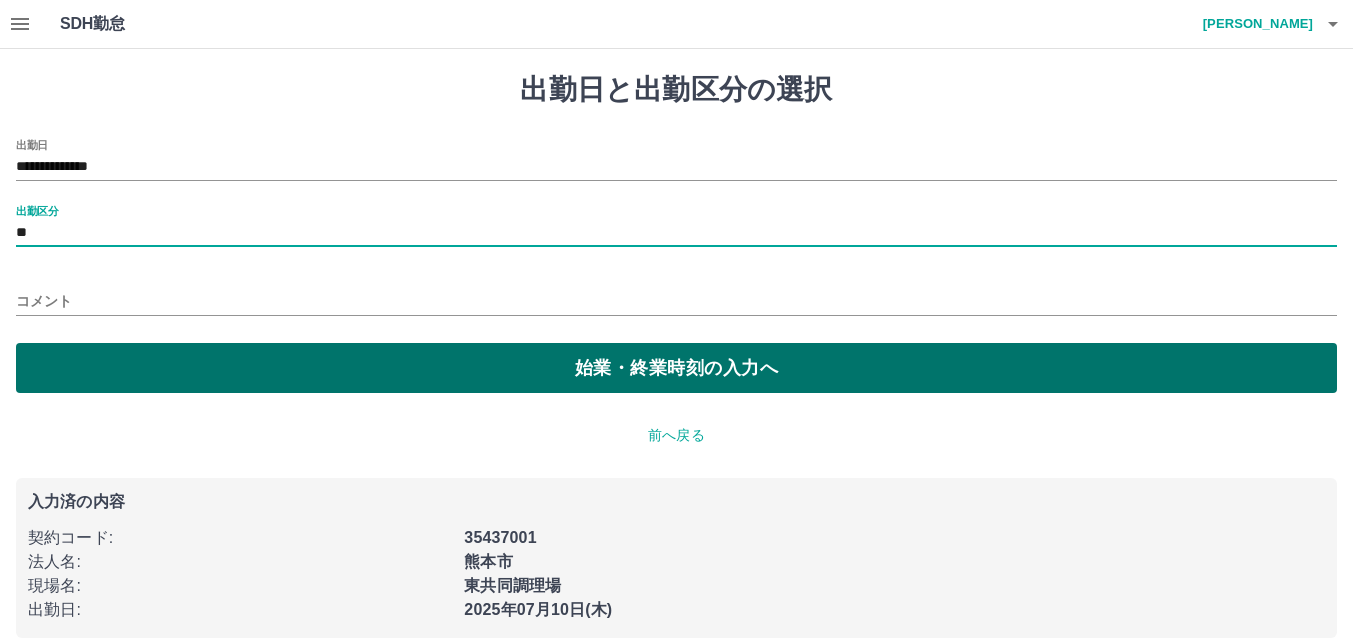 click on "始業・終業時刻の入力へ" at bounding box center (676, 368) 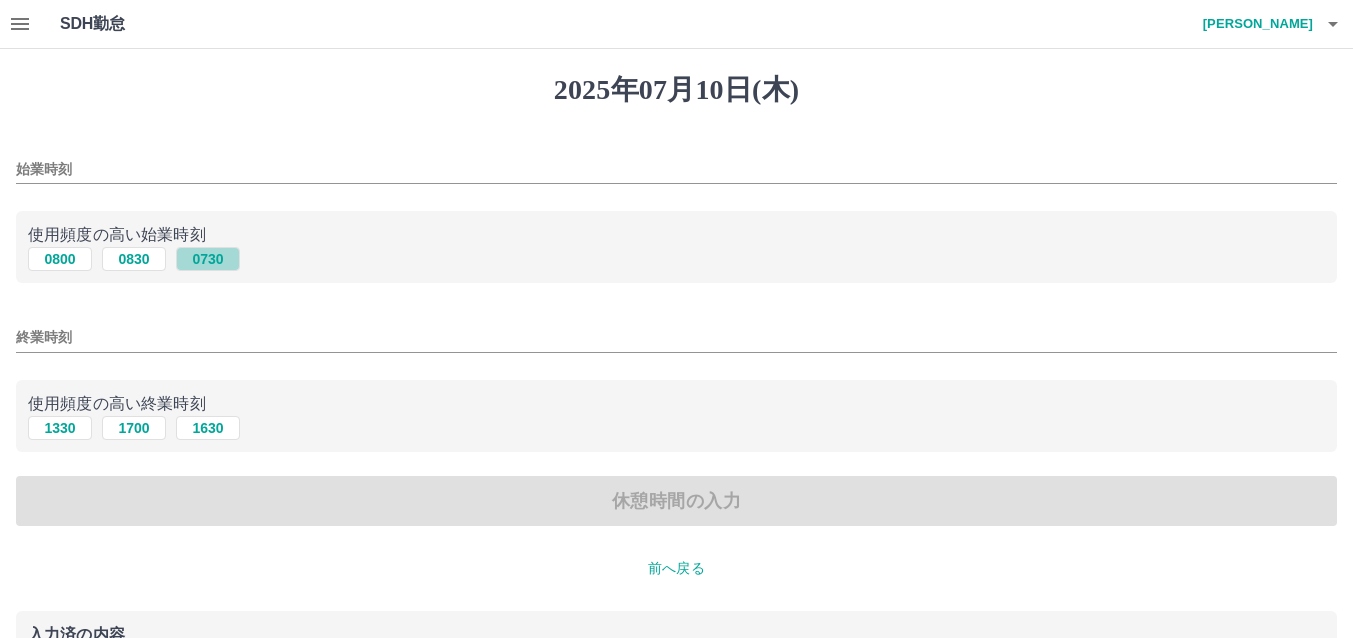 click on "0730" at bounding box center (208, 259) 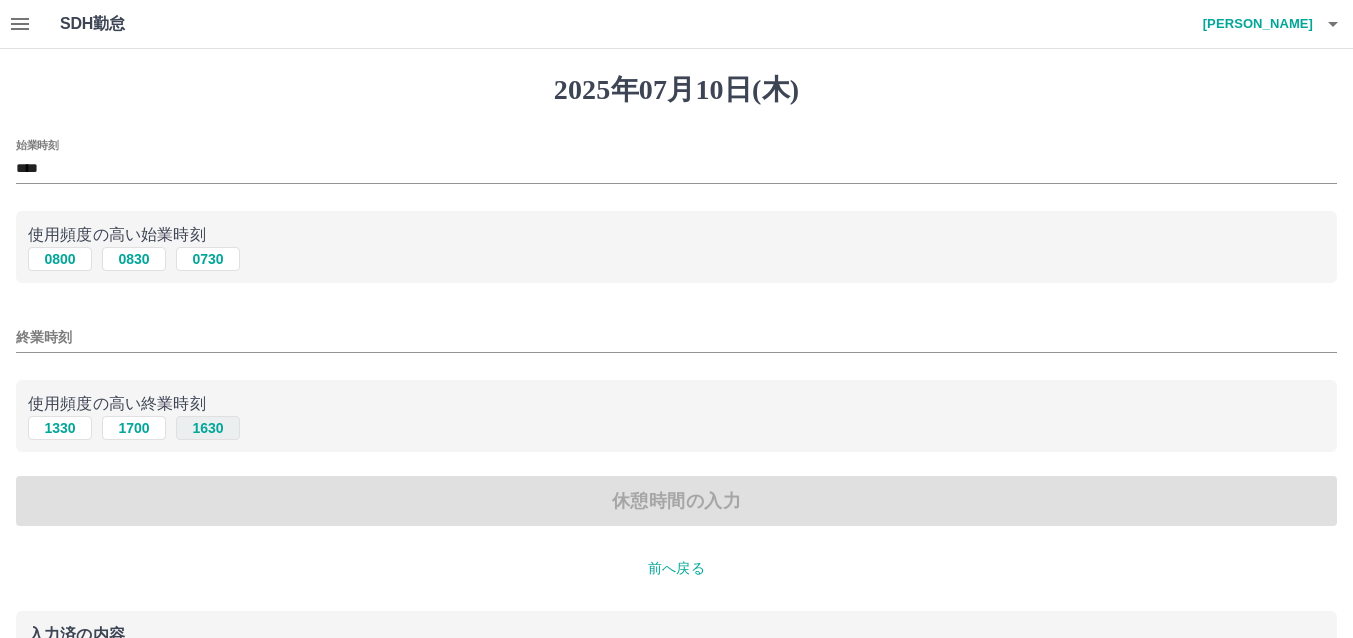 click on "1630" at bounding box center [208, 428] 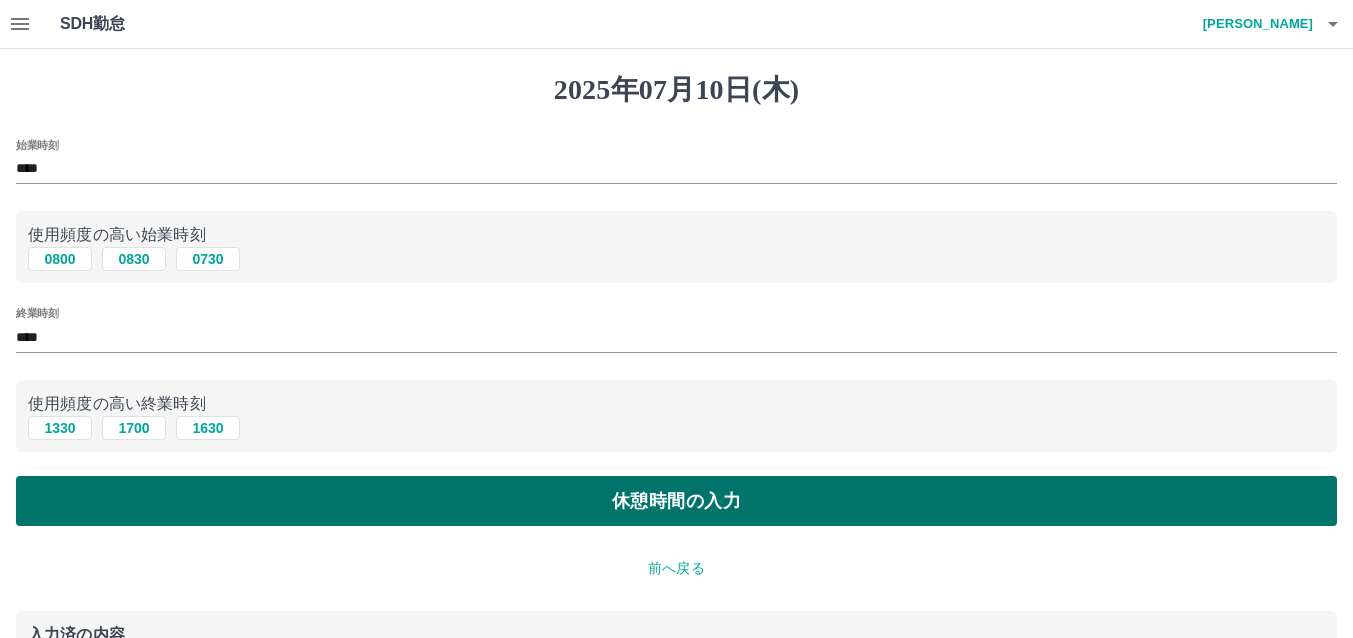 click on "休憩時間の入力" at bounding box center [676, 501] 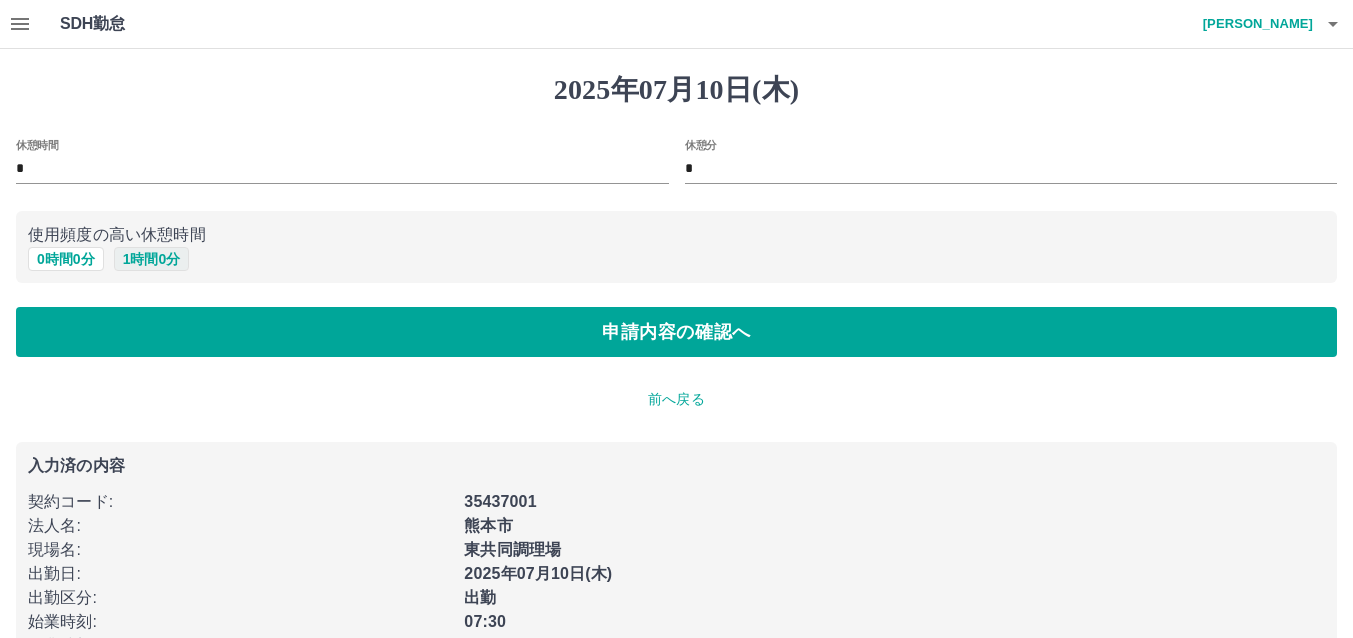 click on "1 時間 0 分" at bounding box center [152, 259] 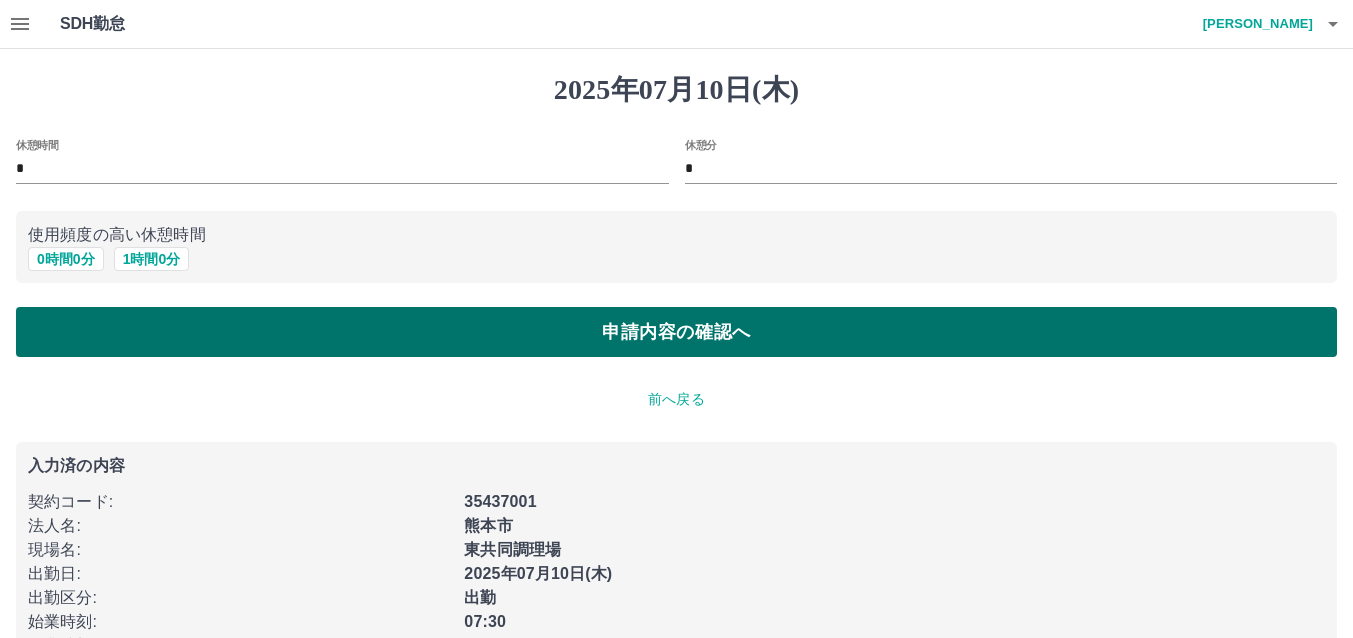 click on "申請内容の確認へ" at bounding box center [676, 332] 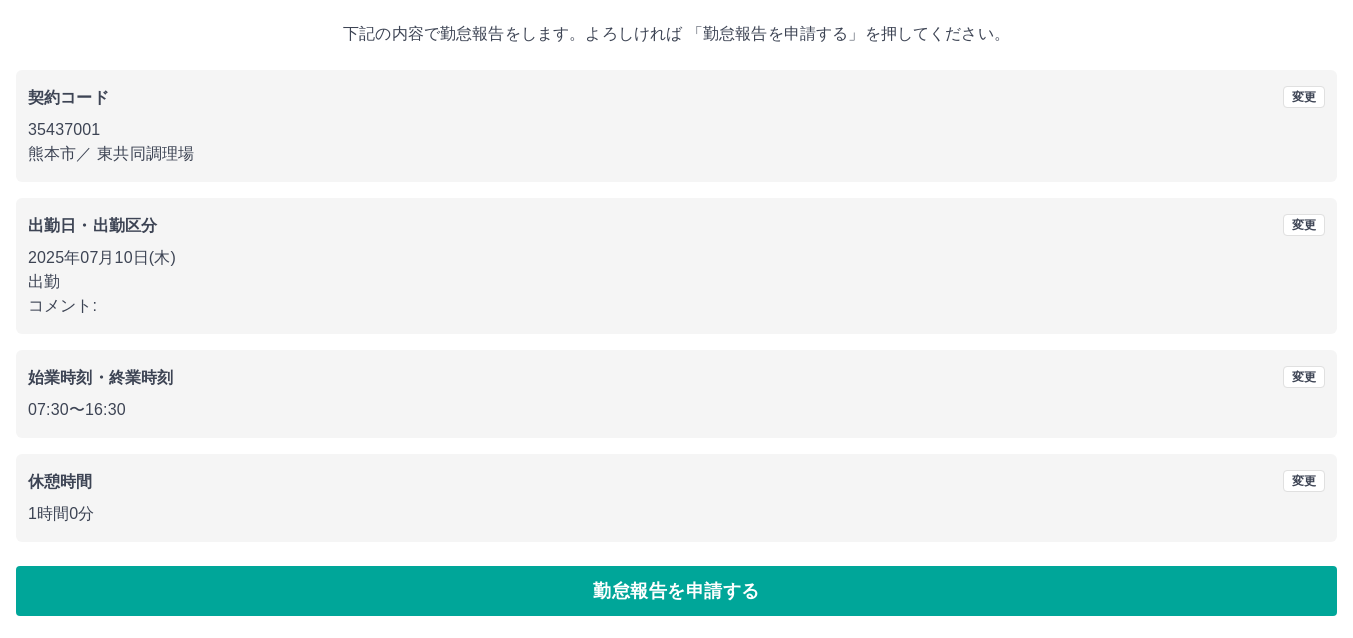 scroll, scrollTop: 111, scrollLeft: 0, axis: vertical 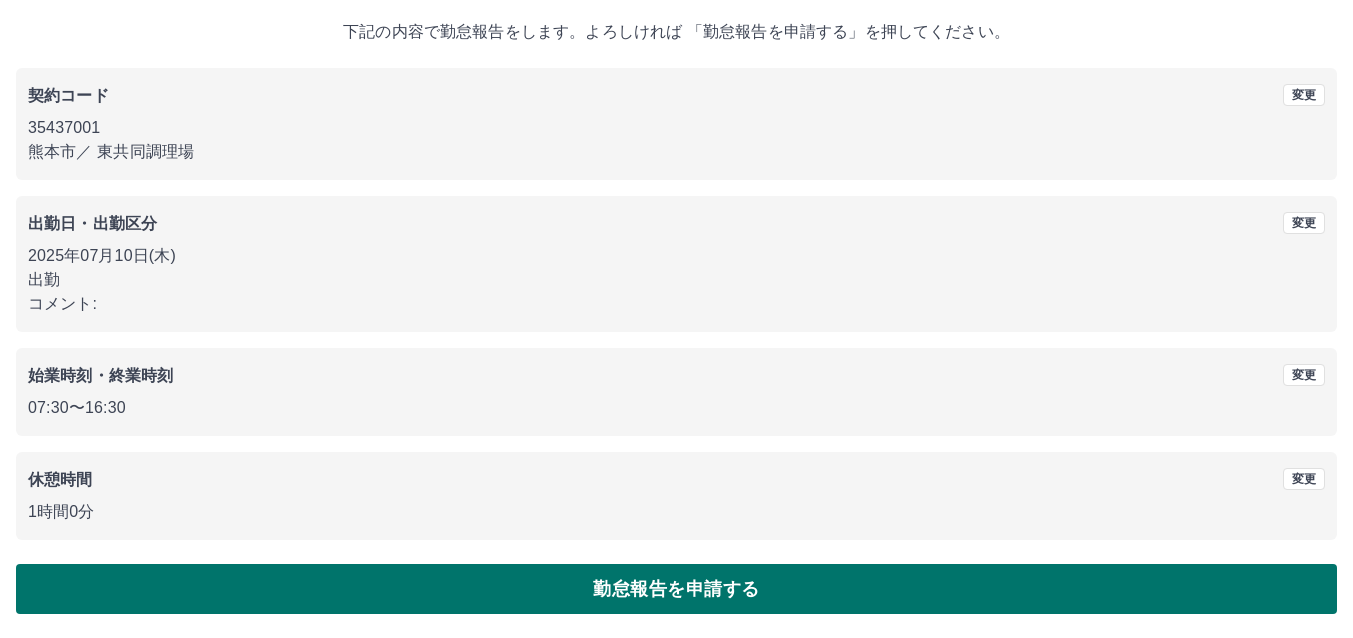 click on "勤怠報告を申請する" at bounding box center (676, 589) 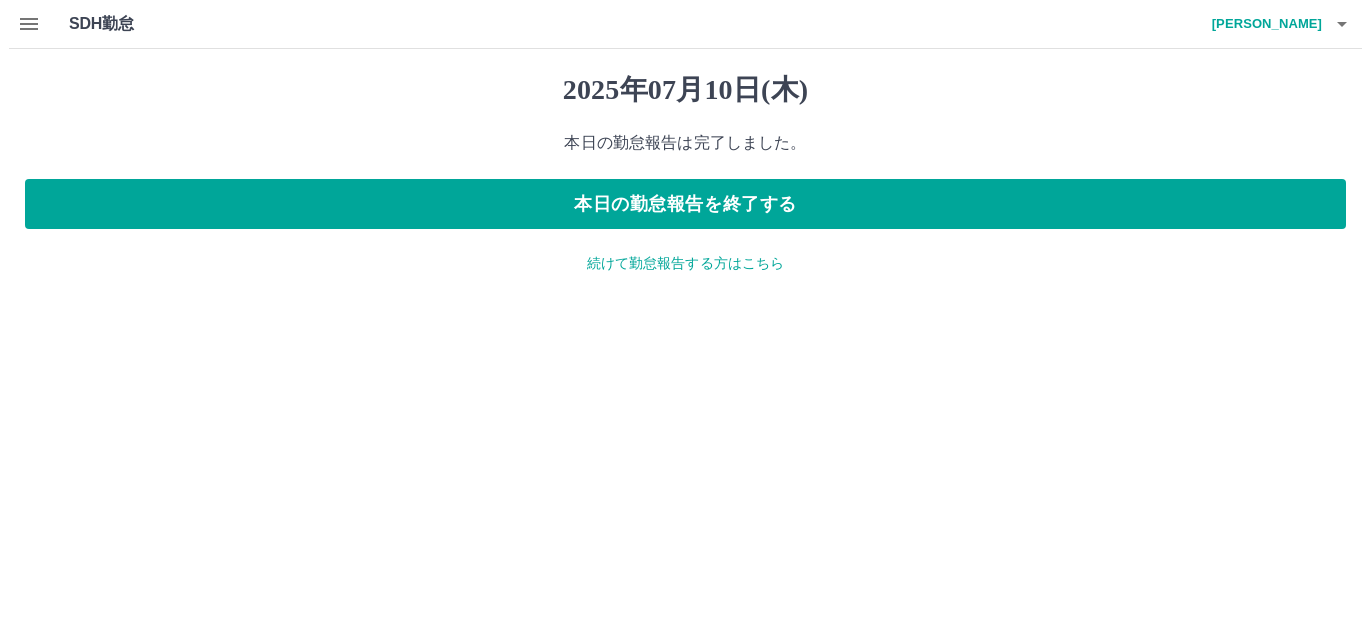 scroll, scrollTop: 0, scrollLeft: 0, axis: both 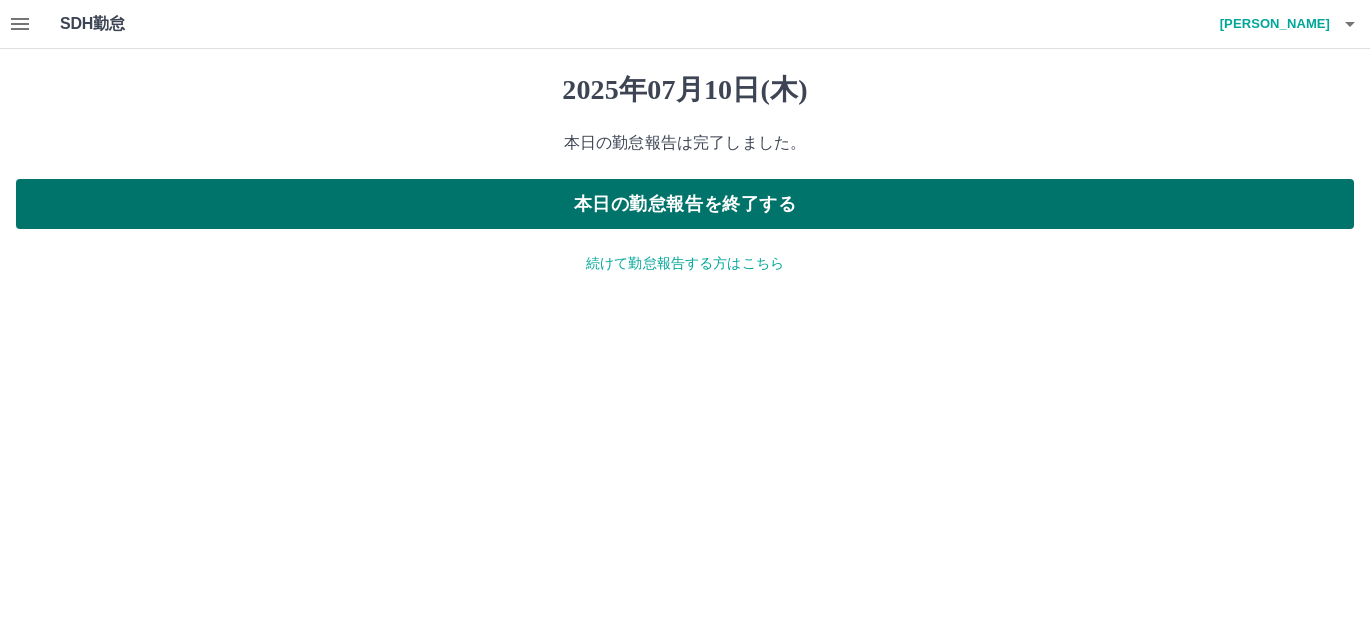 click on "本日の勤怠報告を終了する" at bounding box center (685, 204) 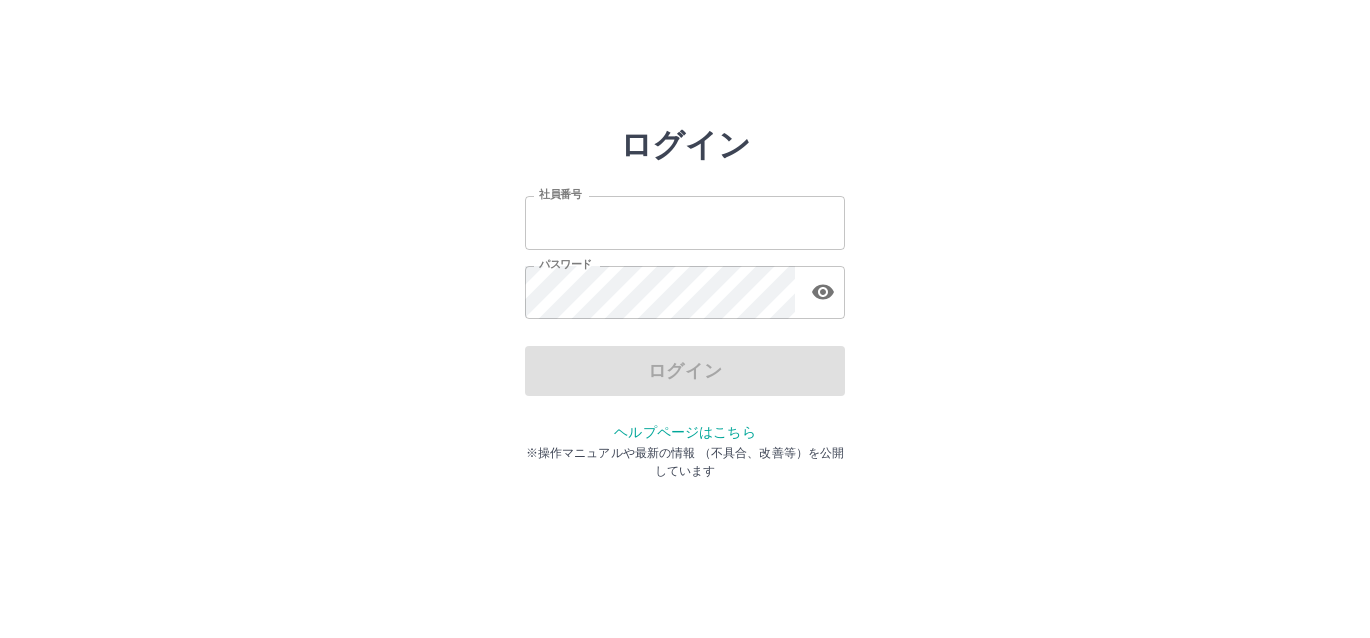 scroll, scrollTop: 0, scrollLeft: 0, axis: both 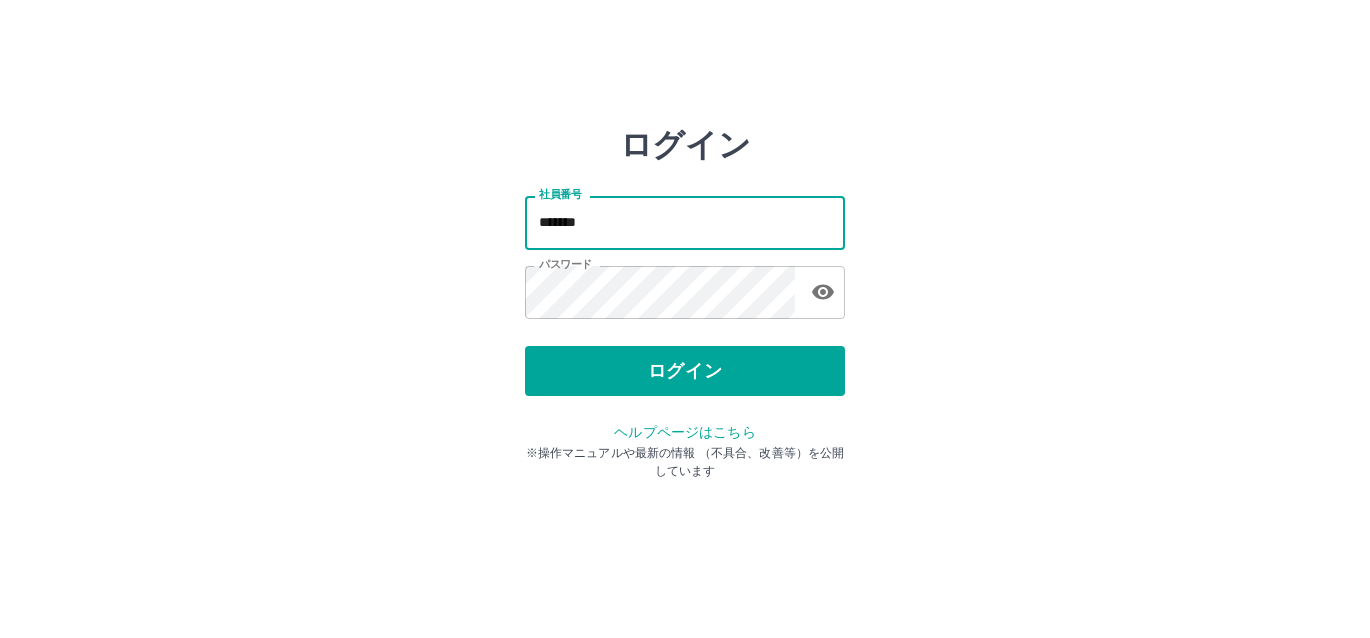 drag, startPoint x: 766, startPoint y: 236, endPoint x: 801, endPoint y: 258, distance: 41.340054 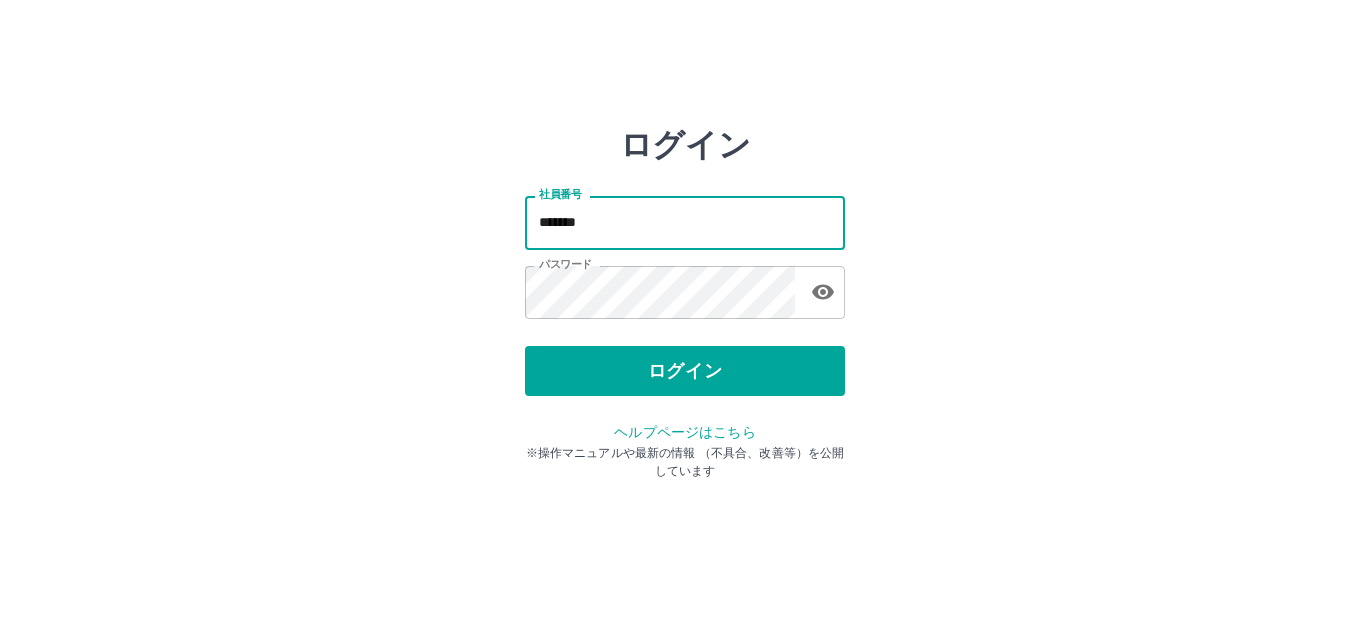 type on "*******" 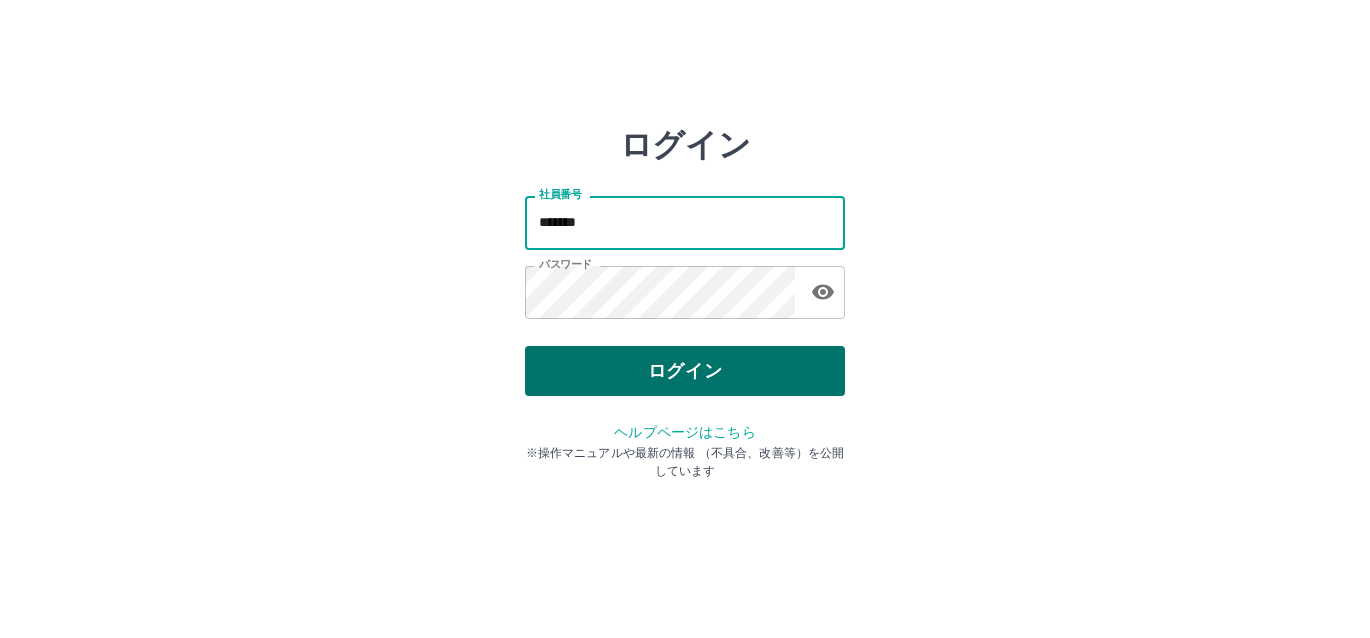 click on "ログイン" at bounding box center (685, 371) 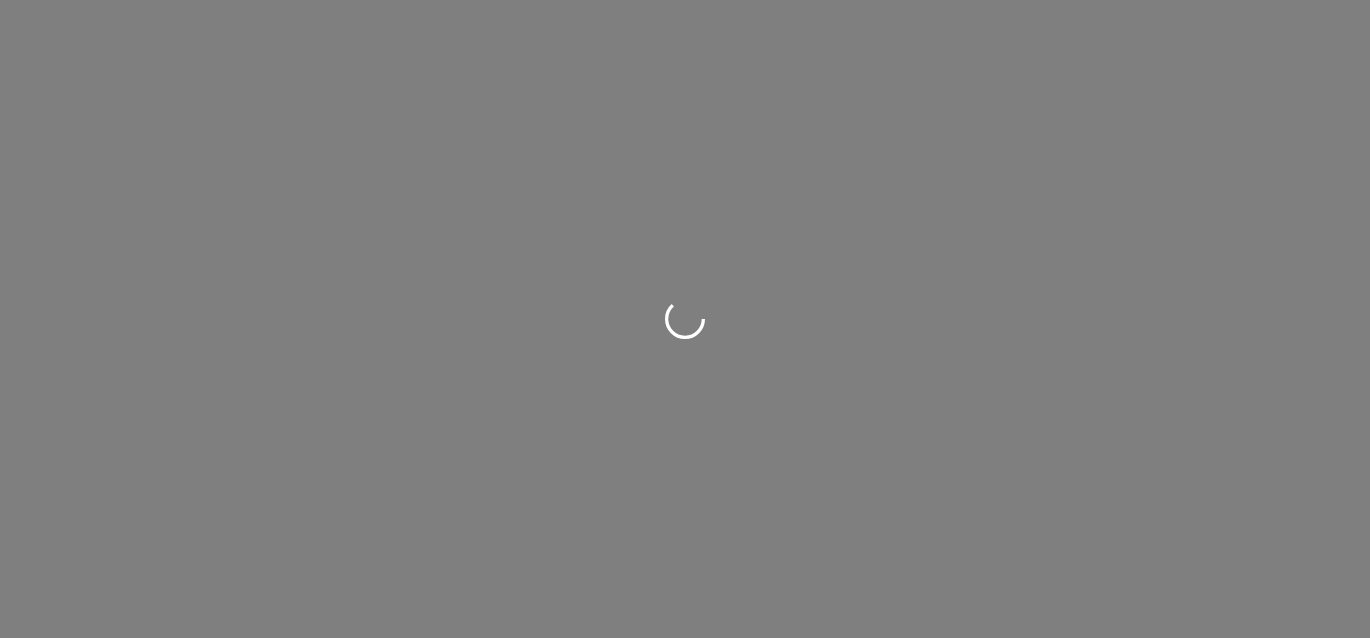scroll, scrollTop: 0, scrollLeft: 0, axis: both 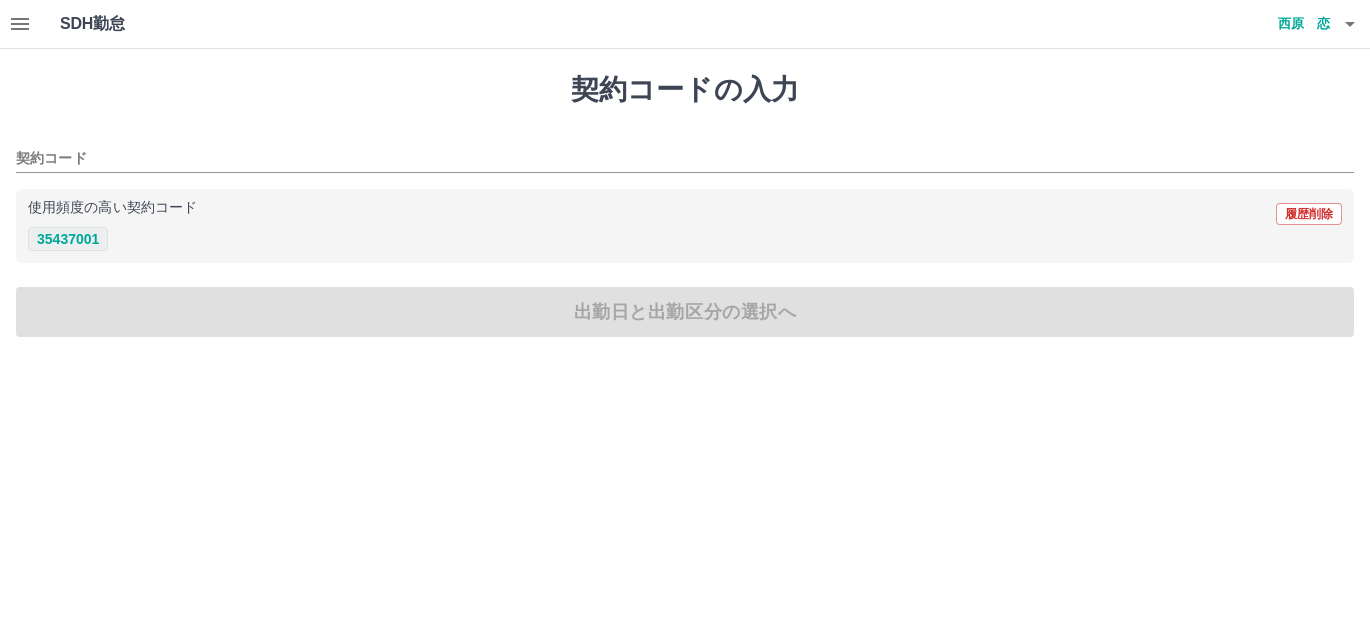 click on "35437001" at bounding box center [68, 239] 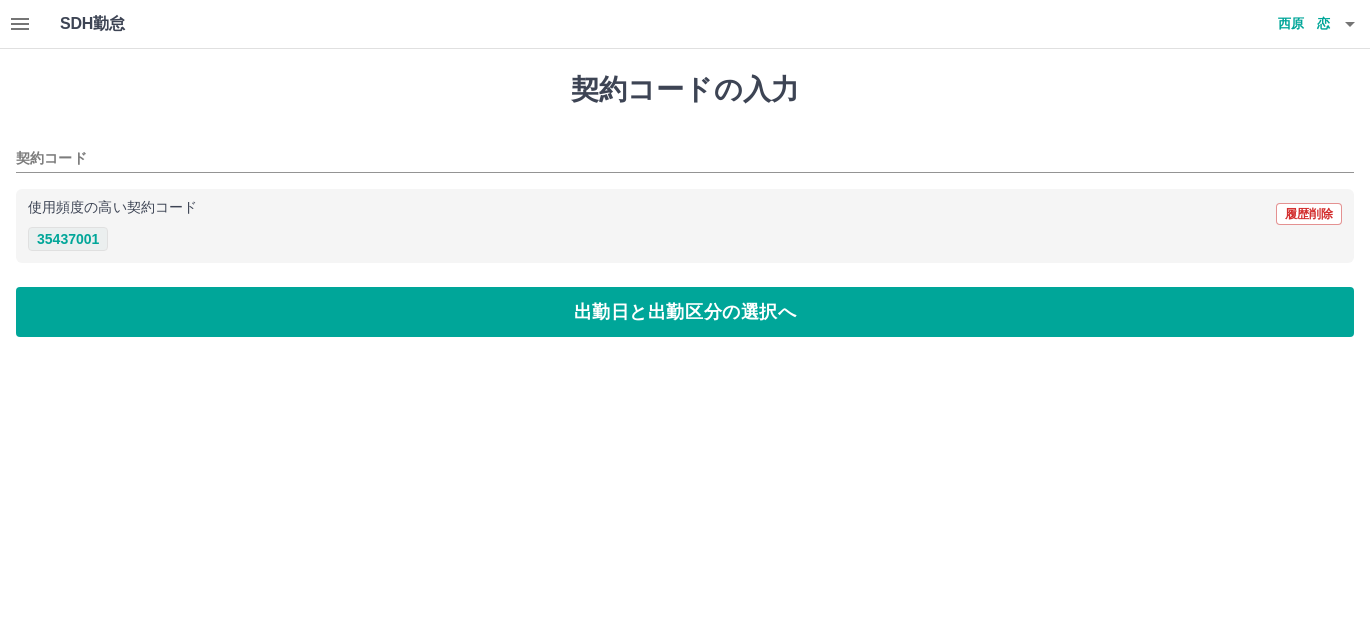 type on "********" 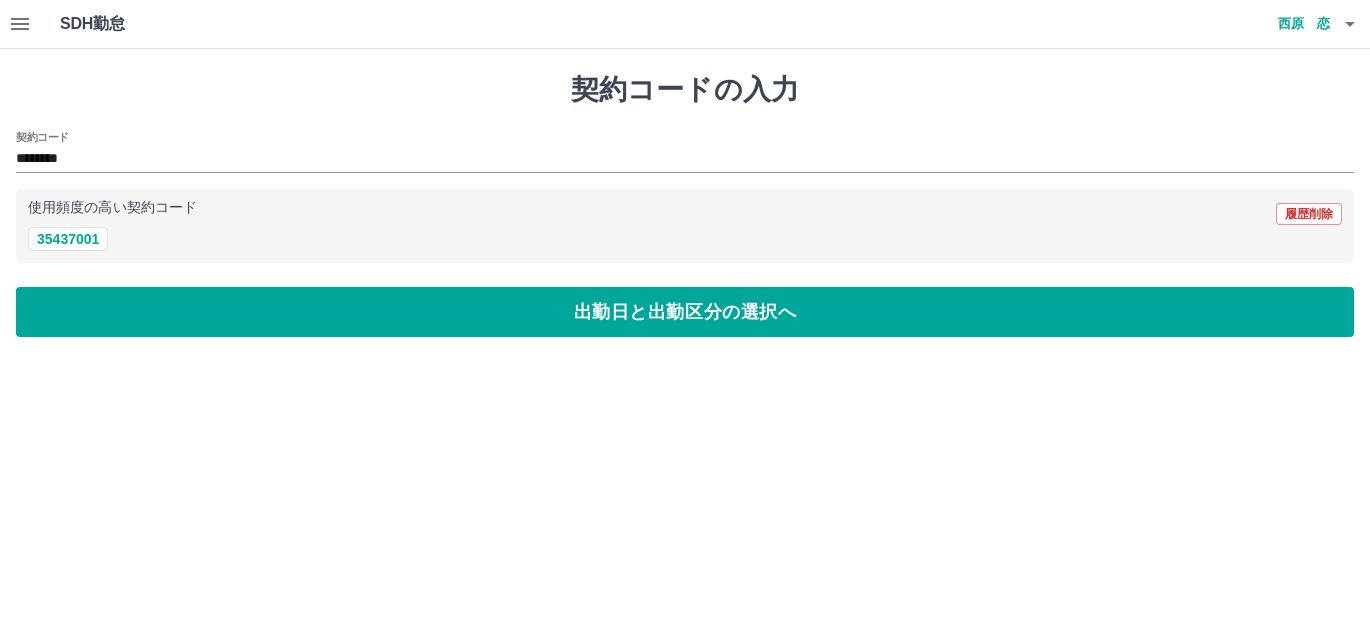 click on "契約コードの入力 契約コード ******** 使用頻度の高い契約コード 履歴削除 35437001 出勤日と出勤区分の選択へ" at bounding box center [685, 205] 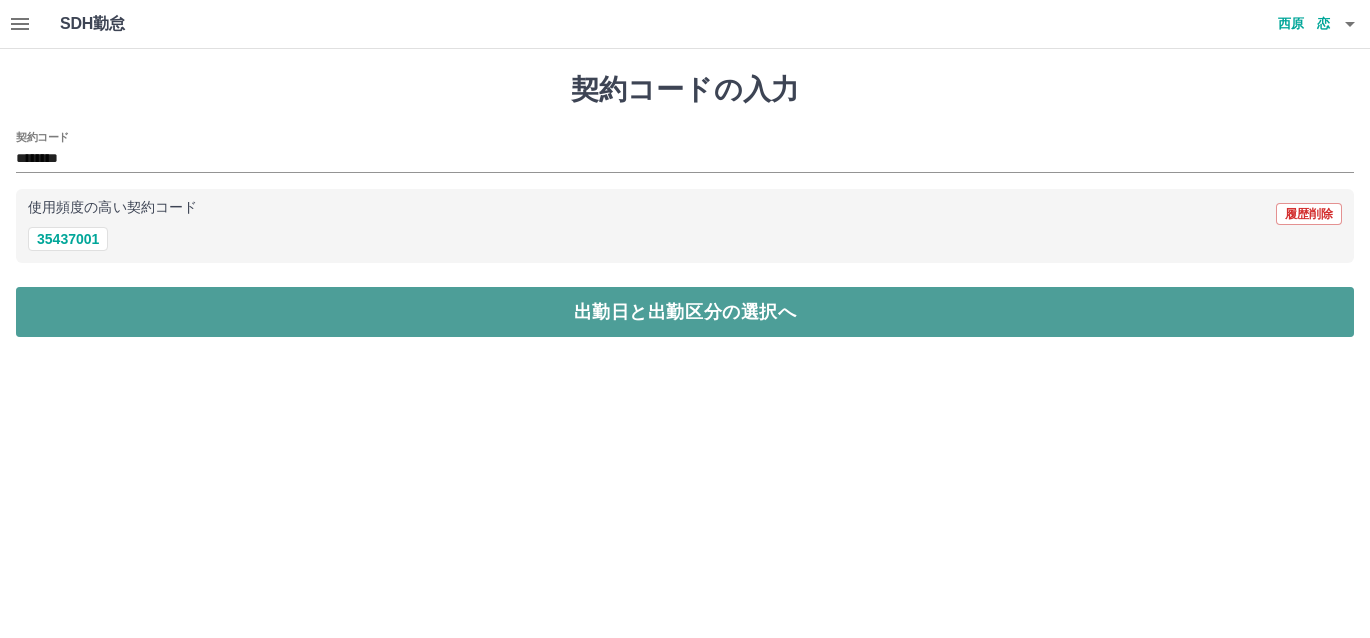 click on "出勤日と出勤区分の選択へ" at bounding box center [685, 312] 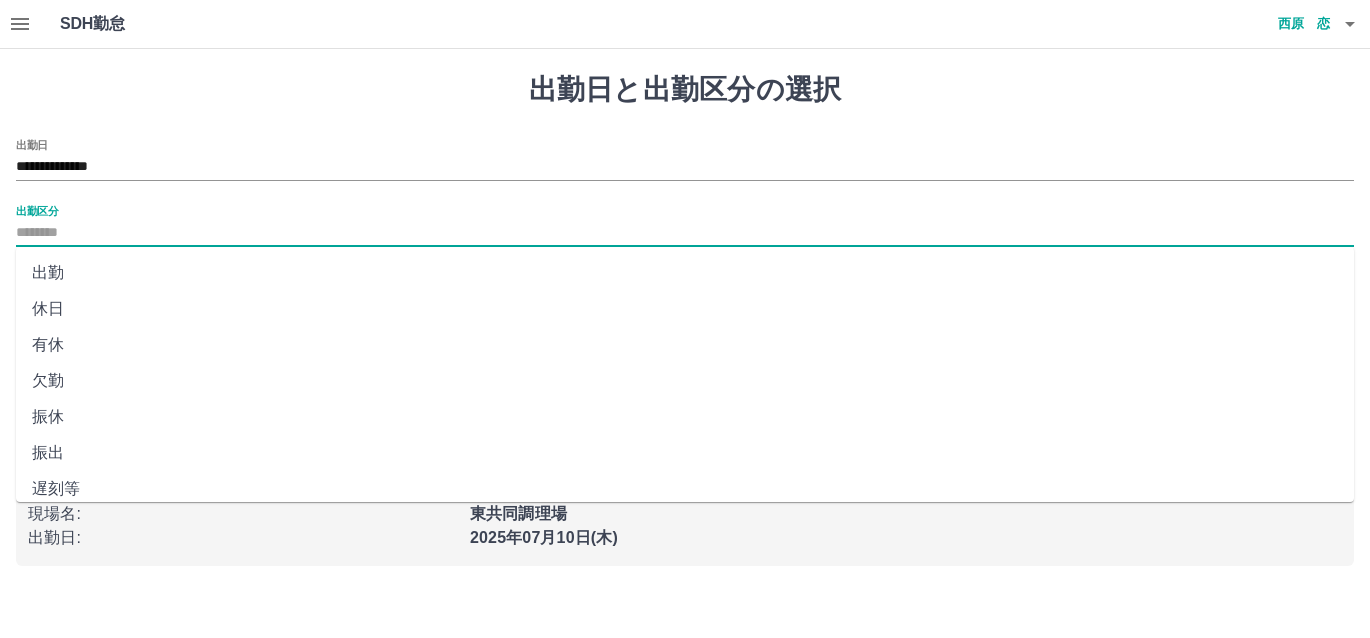click on "出勤区分" at bounding box center [685, 233] 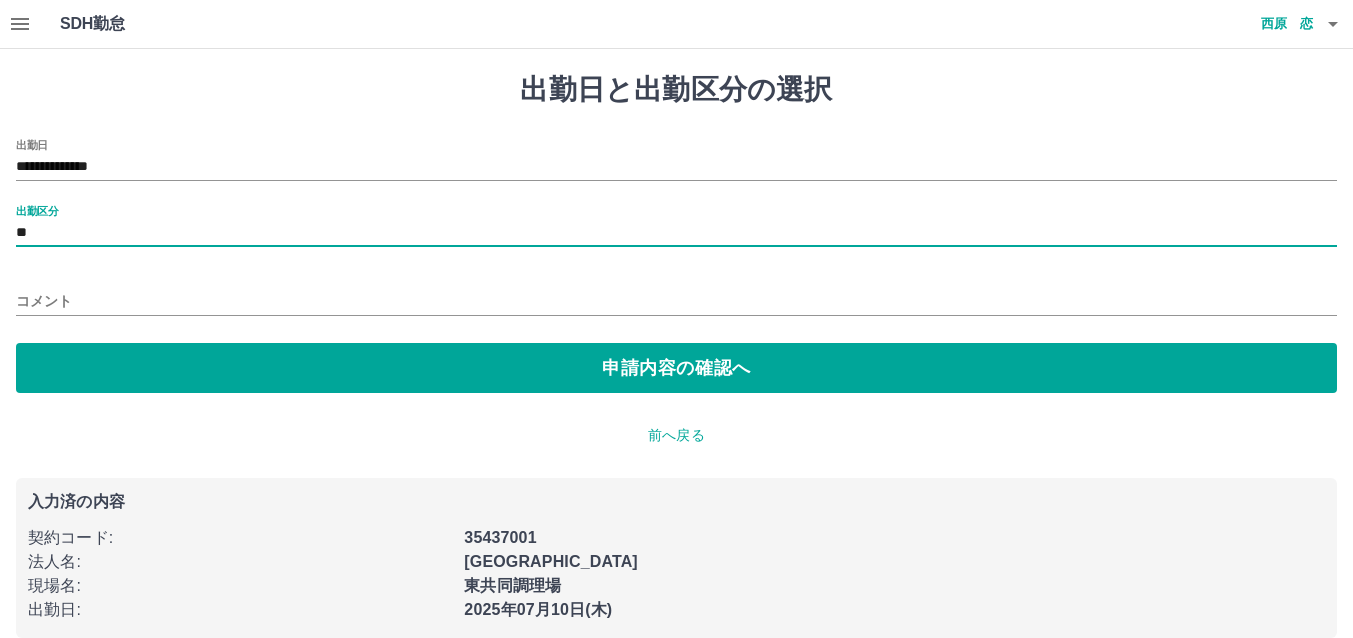 click on "コメント" at bounding box center [676, 301] 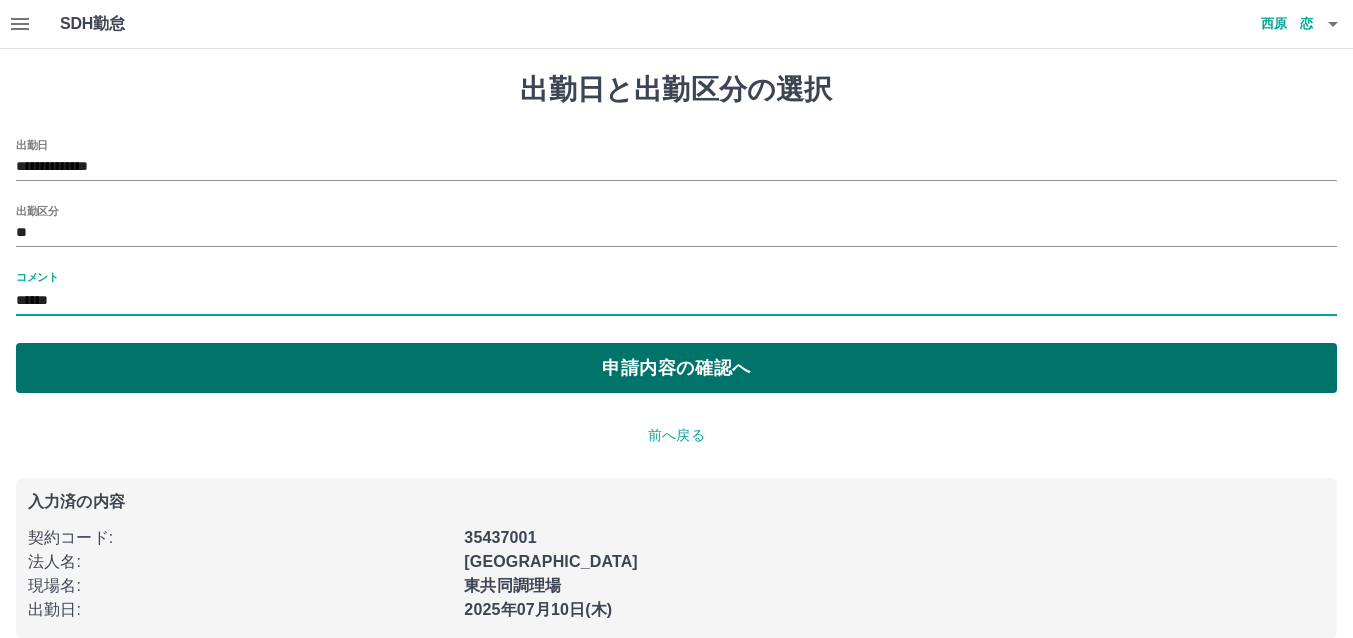 type on "******" 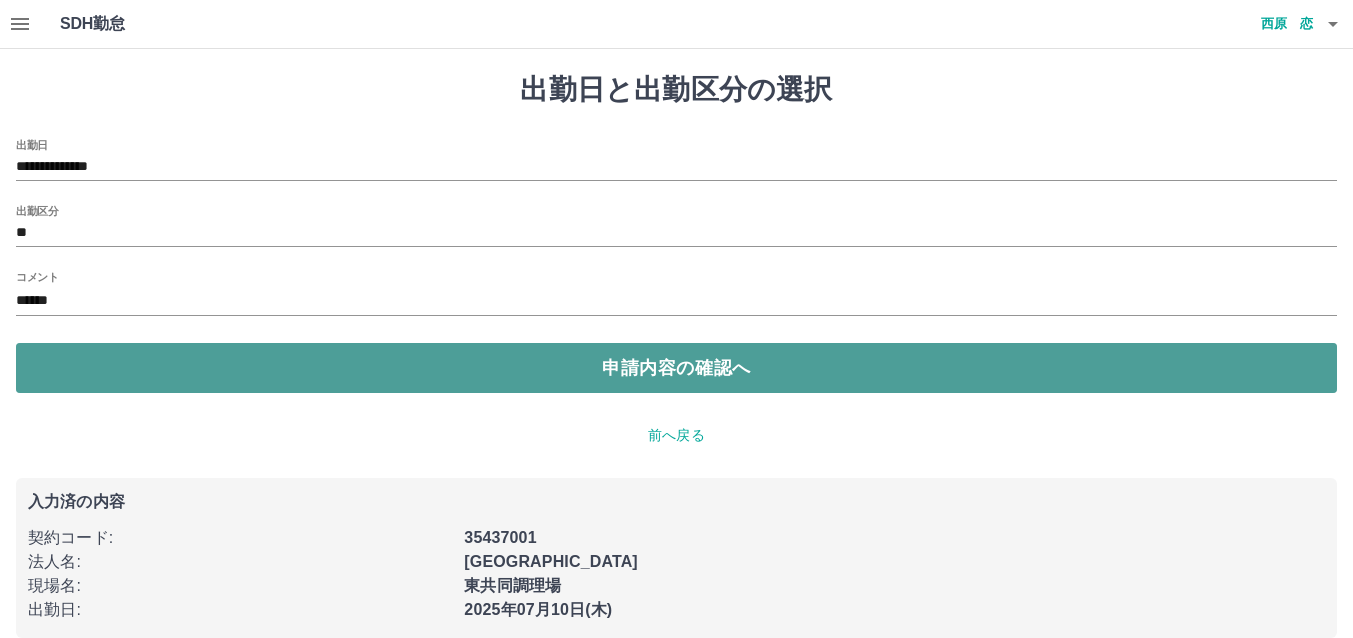 click on "申請内容の確認へ" at bounding box center (676, 368) 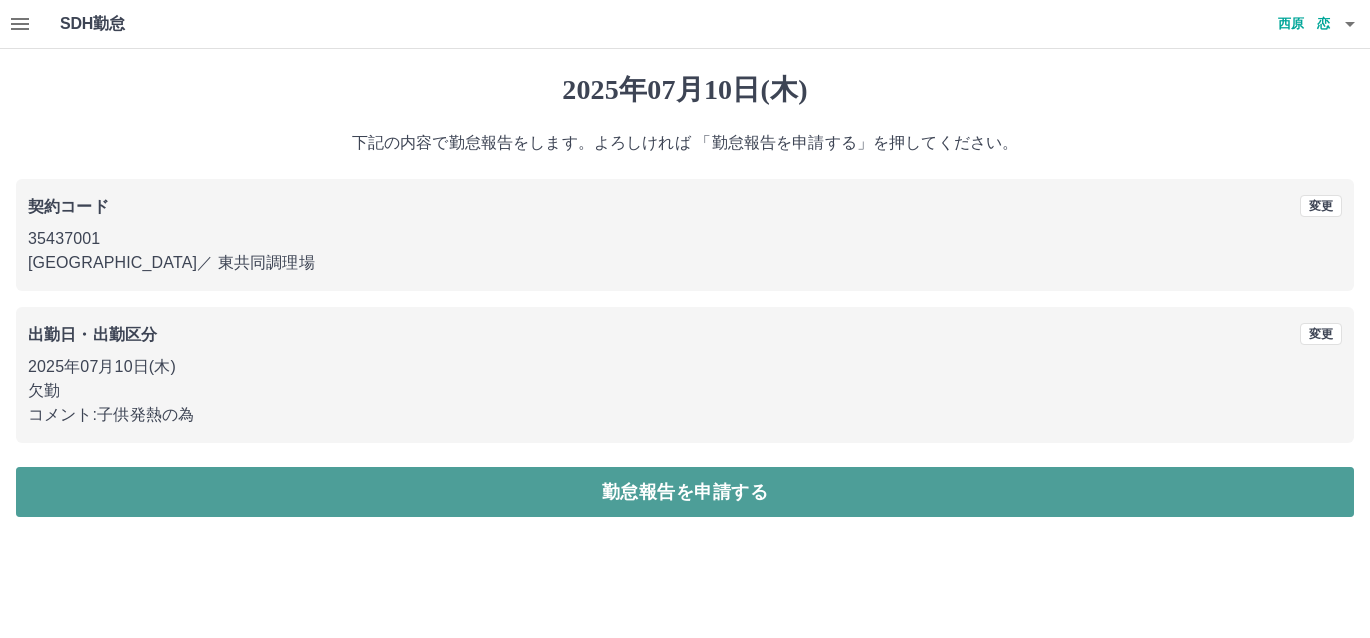 click on "勤怠報告を申請する" at bounding box center [685, 492] 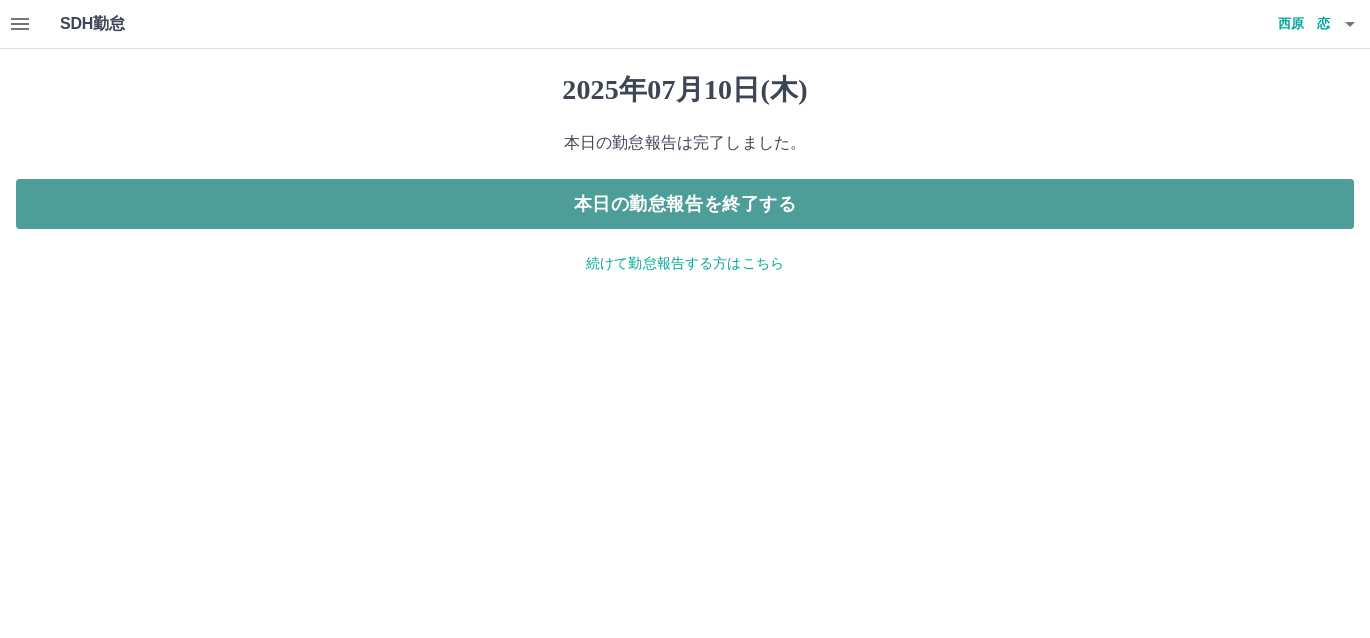 click on "本日の勤怠報告を終了する" at bounding box center (685, 204) 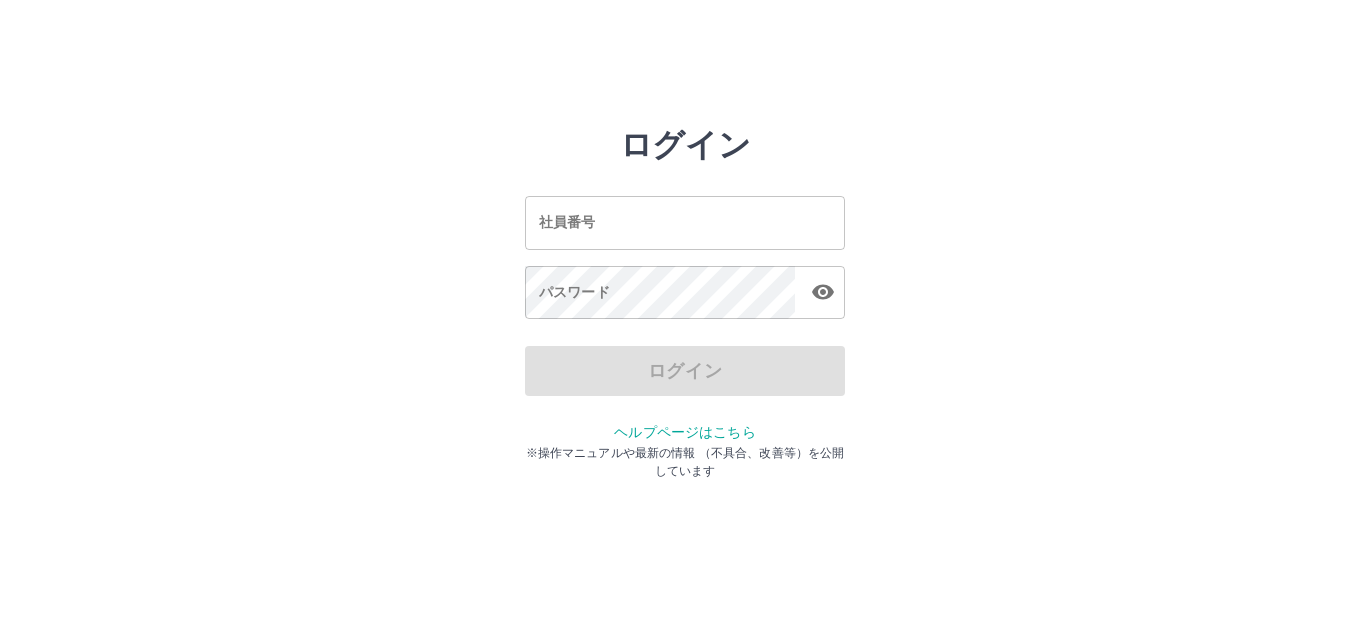 scroll, scrollTop: 0, scrollLeft: 0, axis: both 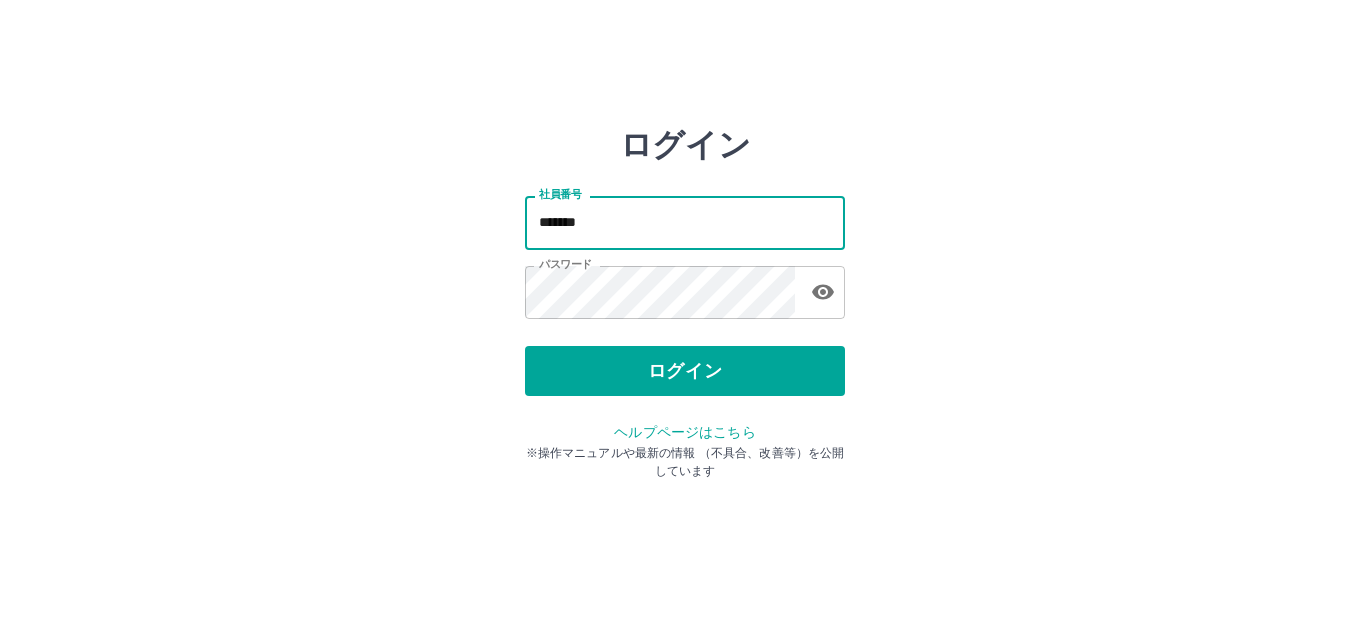 drag, startPoint x: 728, startPoint y: 234, endPoint x: 731, endPoint y: 245, distance: 11.401754 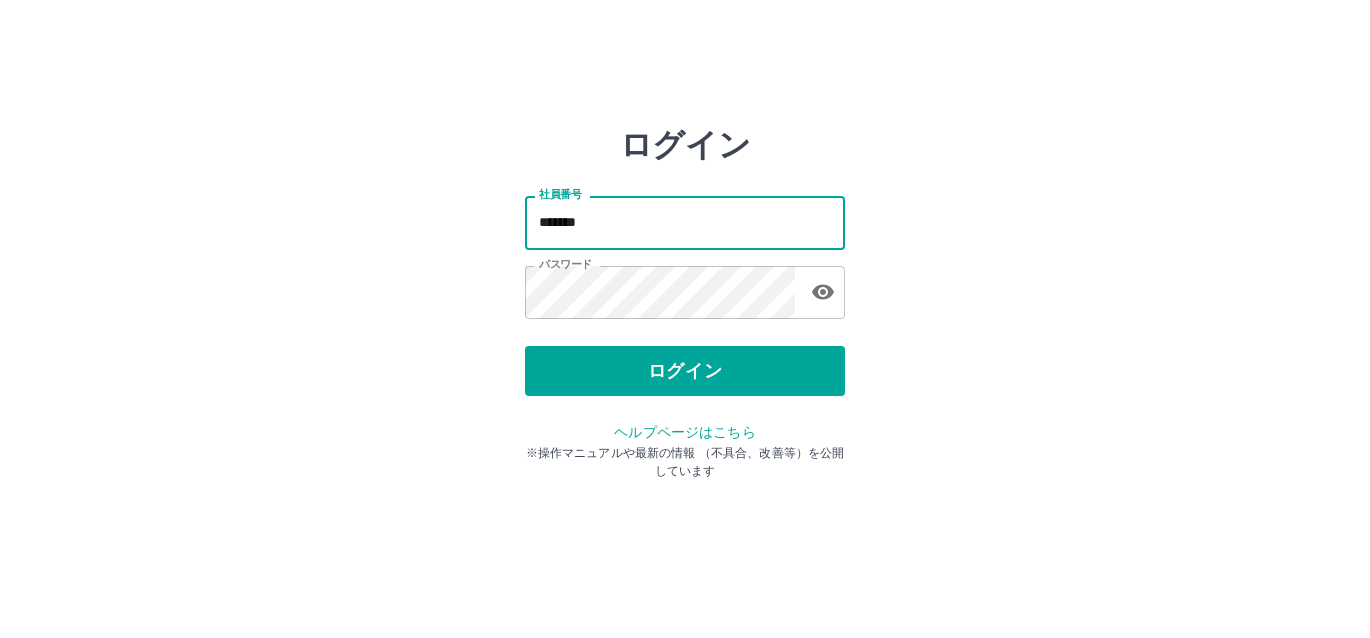type on "*******" 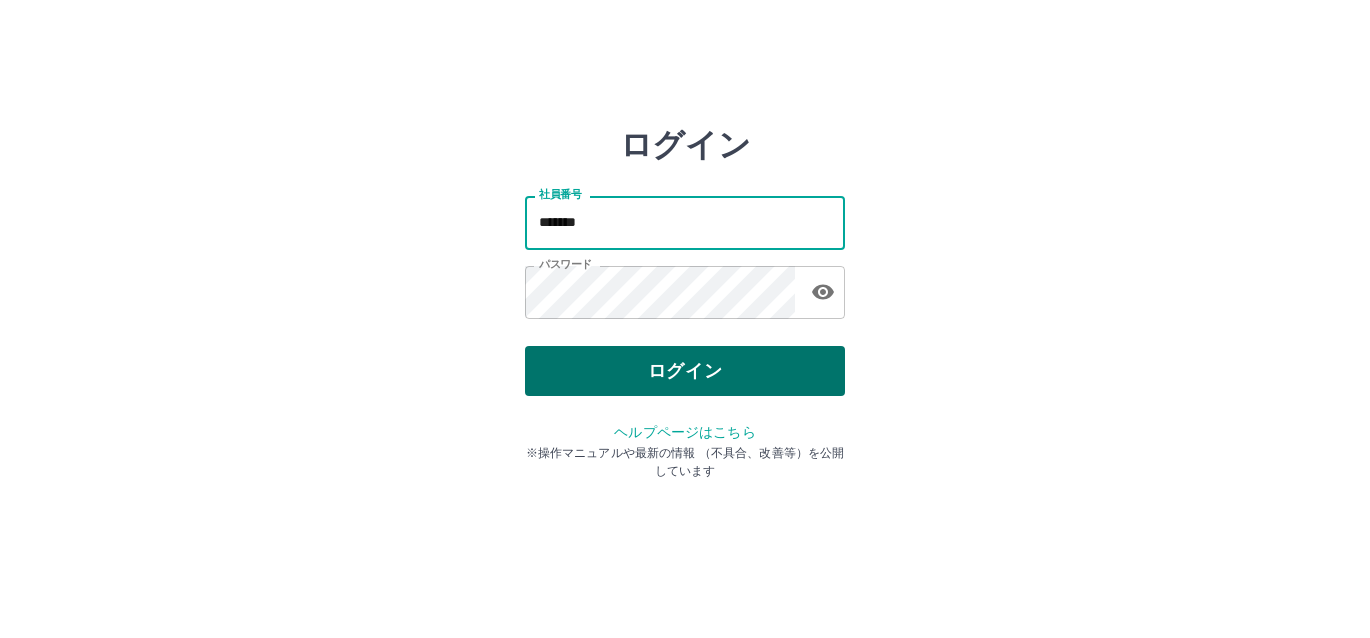 click on "ログイン" at bounding box center [685, 371] 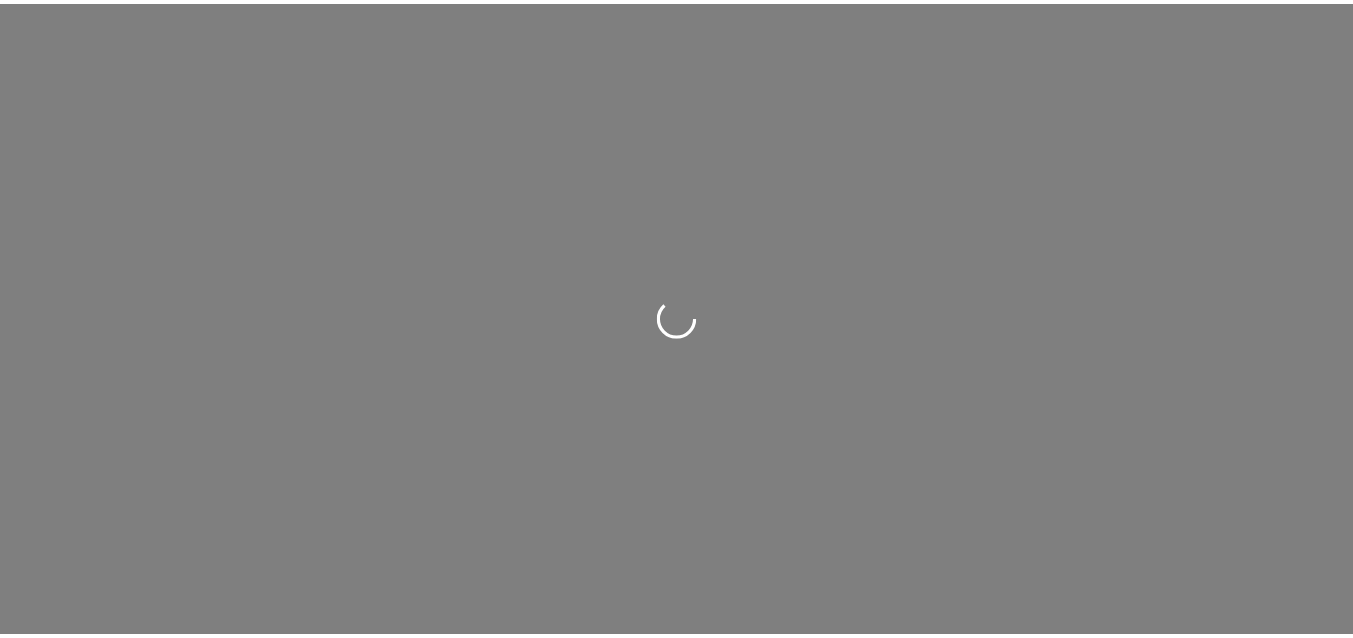 scroll, scrollTop: 0, scrollLeft: 0, axis: both 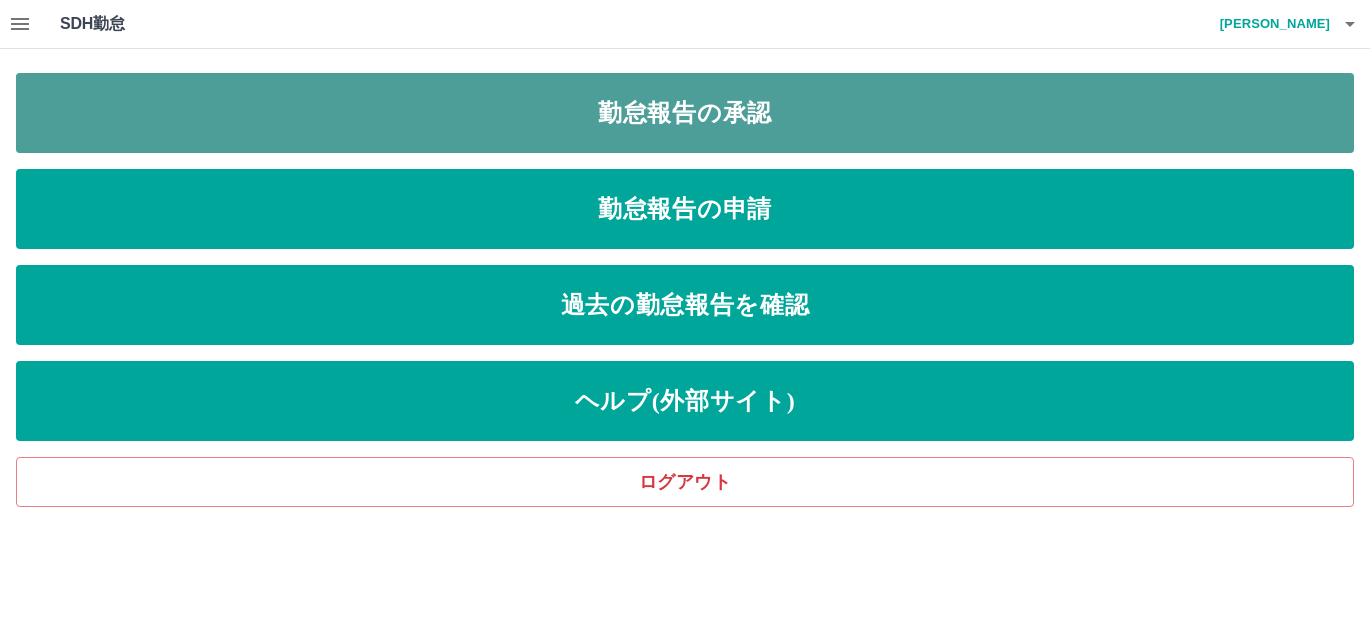 click on "勤怠報告の承認" at bounding box center [685, 113] 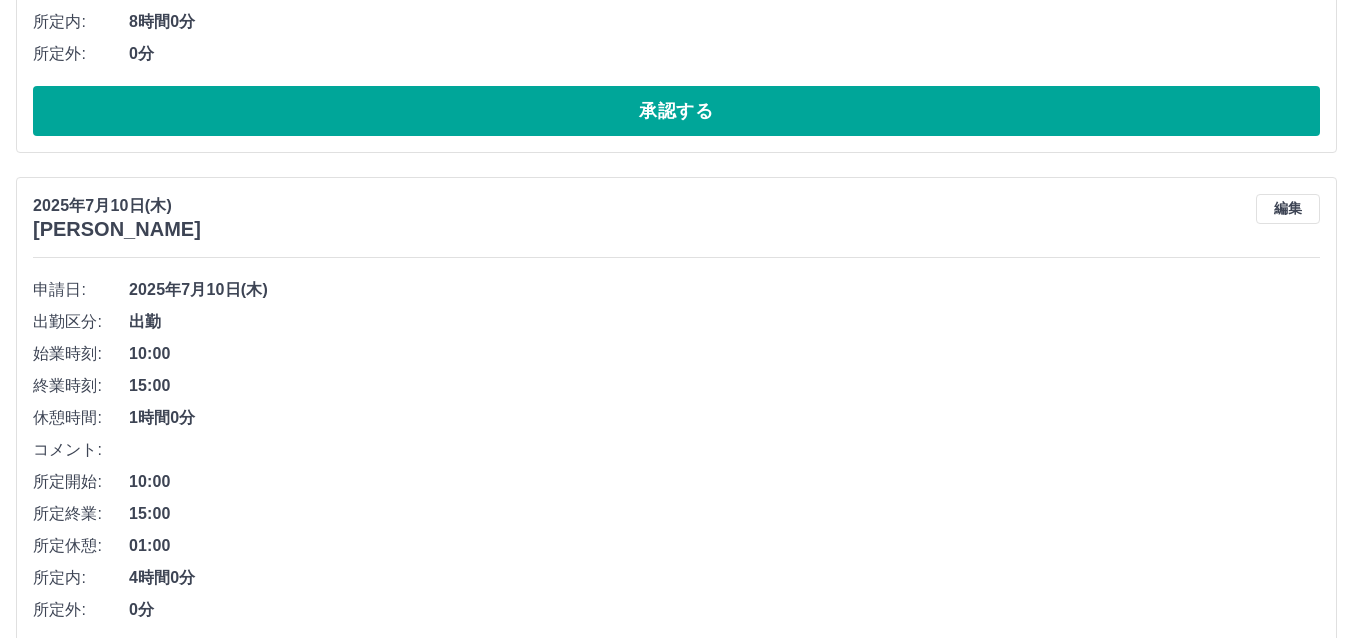 scroll, scrollTop: 11876, scrollLeft: 0, axis: vertical 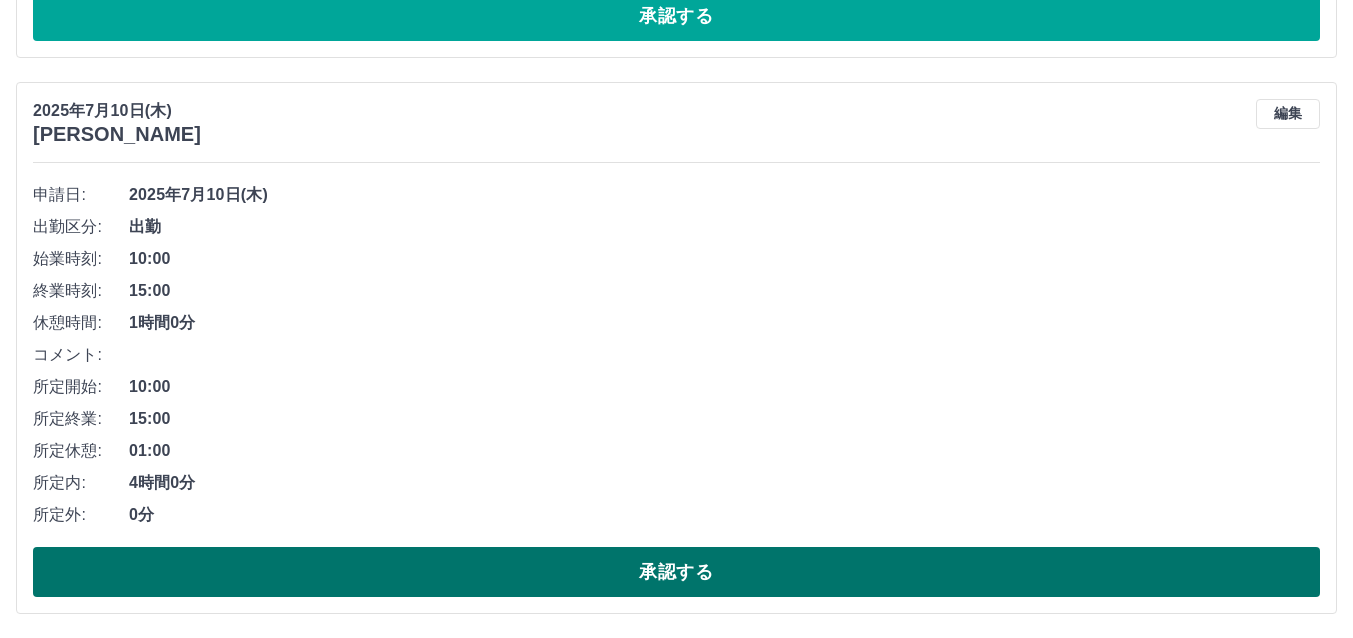 click on "承認する" at bounding box center [676, 572] 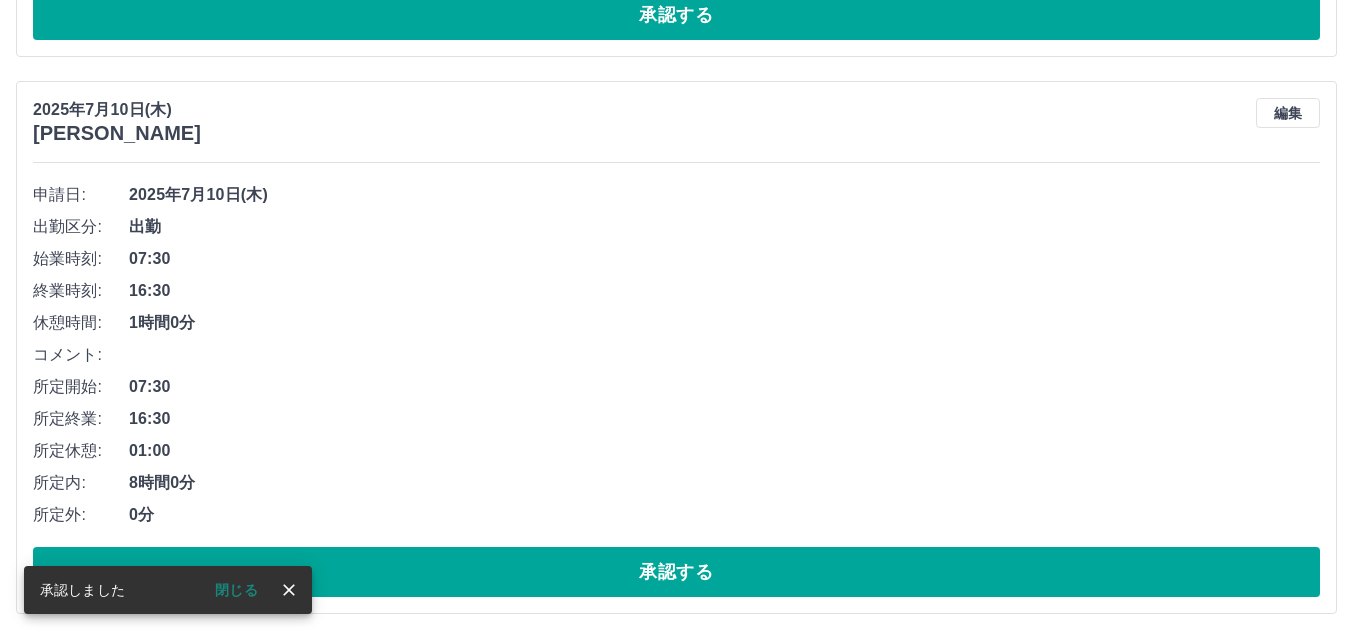 scroll, scrollTop: 11320, scrollLeft: 0, axis: vertical 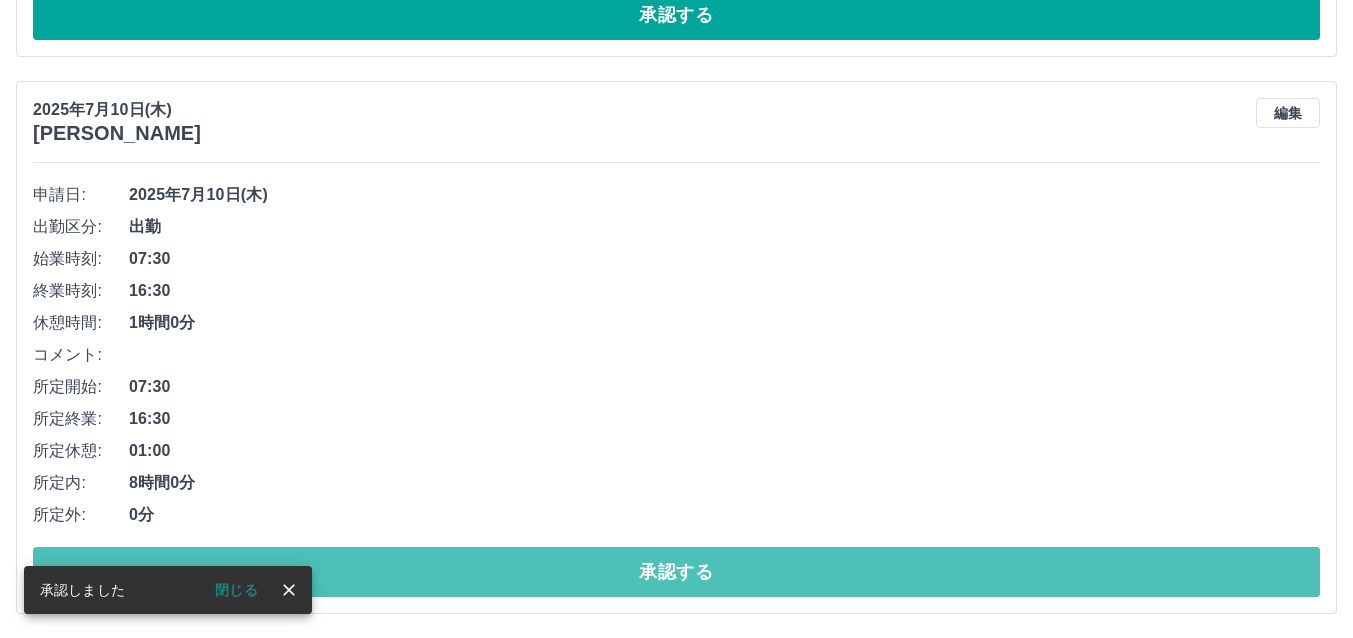 click on "承認する" at bounding box center (676, 572) 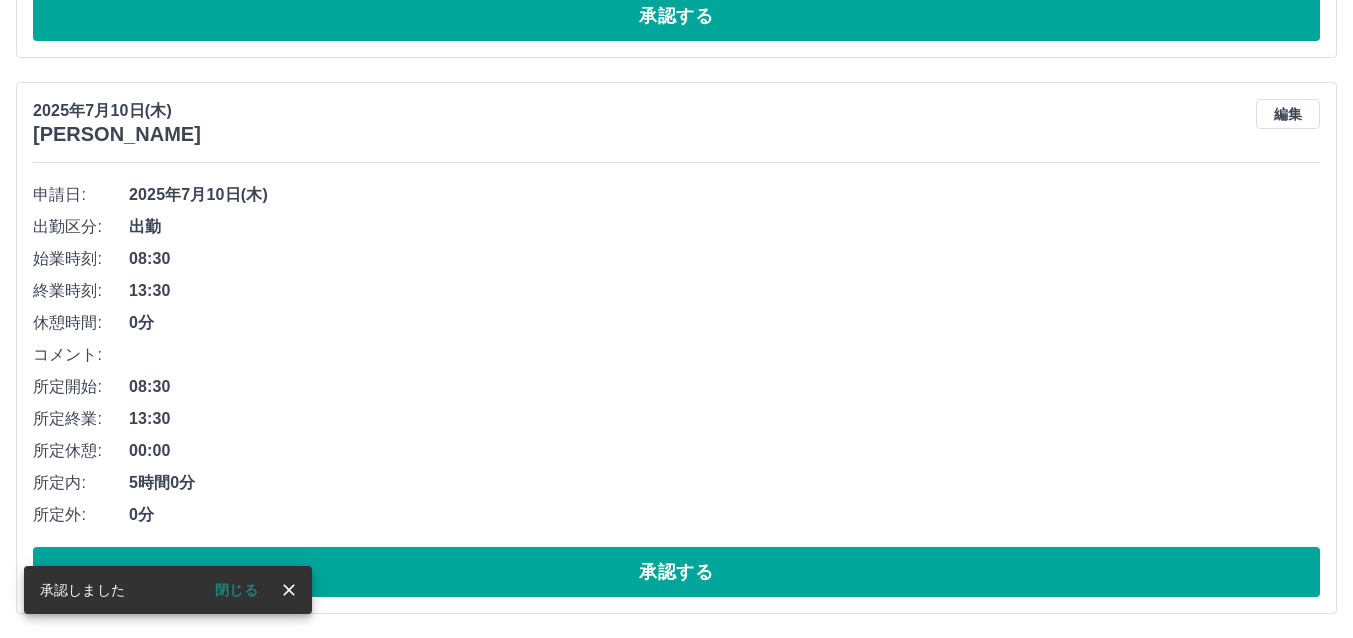 scroll, scrollTop: 10763, scrollLeft: 0, axis: vertical 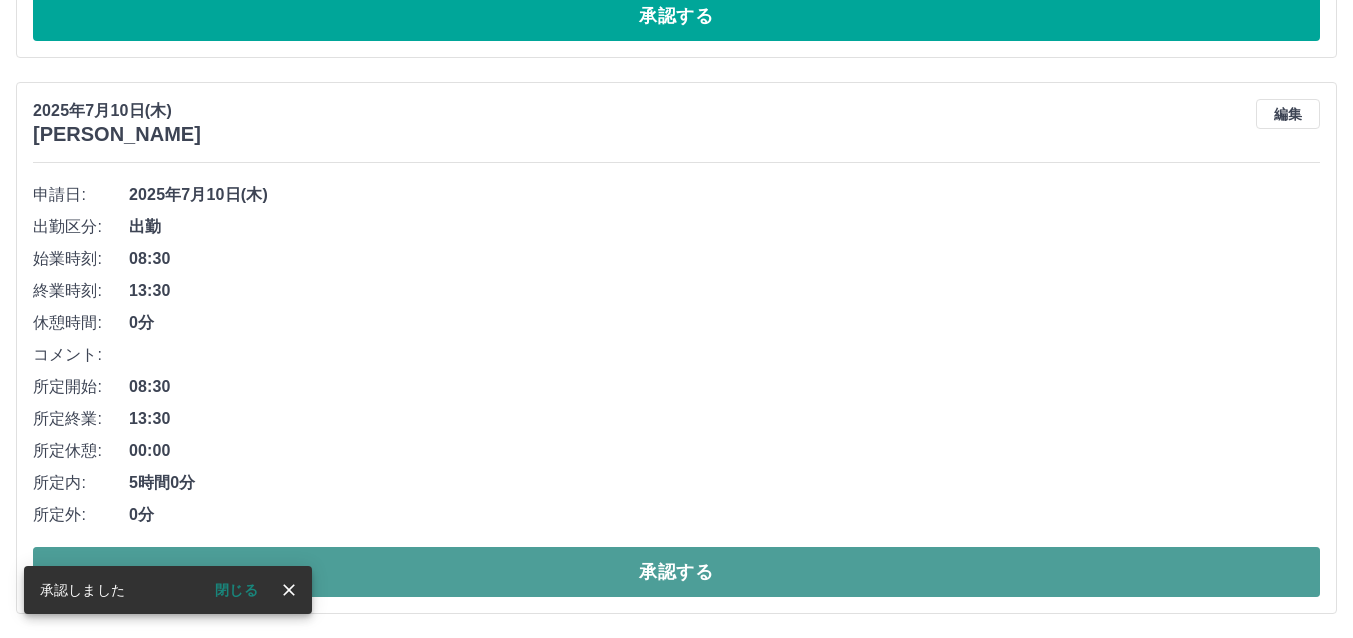 click on "承認する" at bounding box center (676, 572) 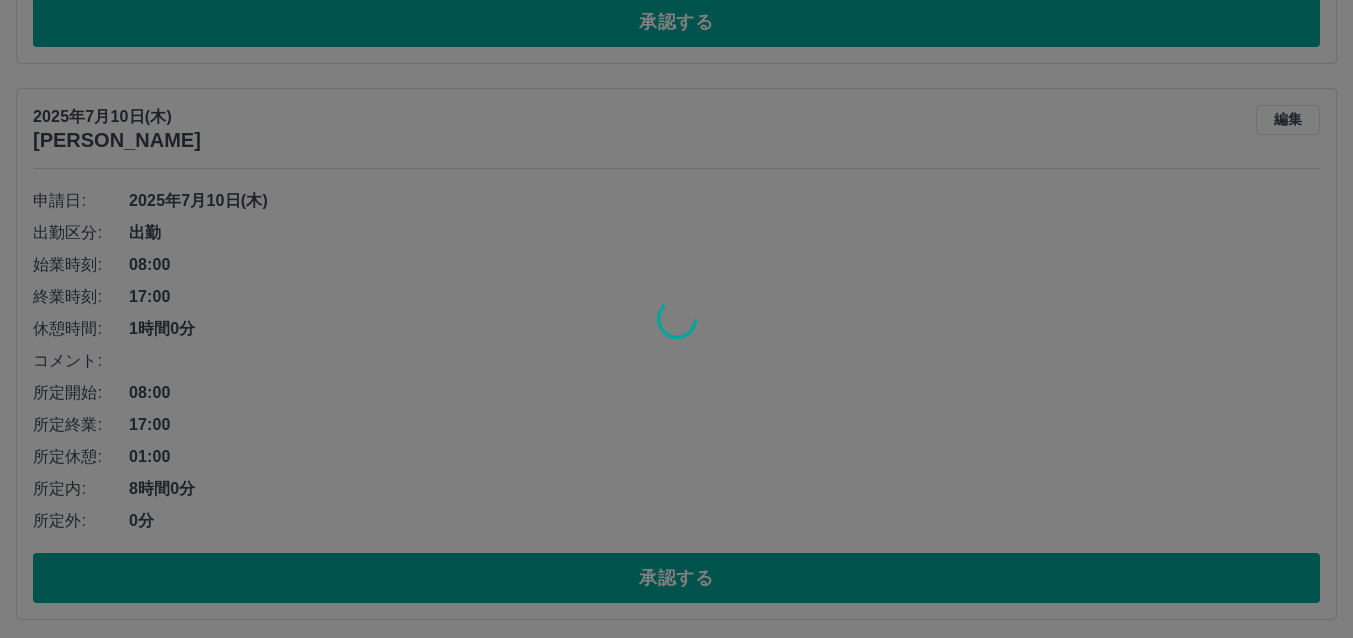 scroll, scrollTop: 10163, scrollLeft: 0, axis: vertical 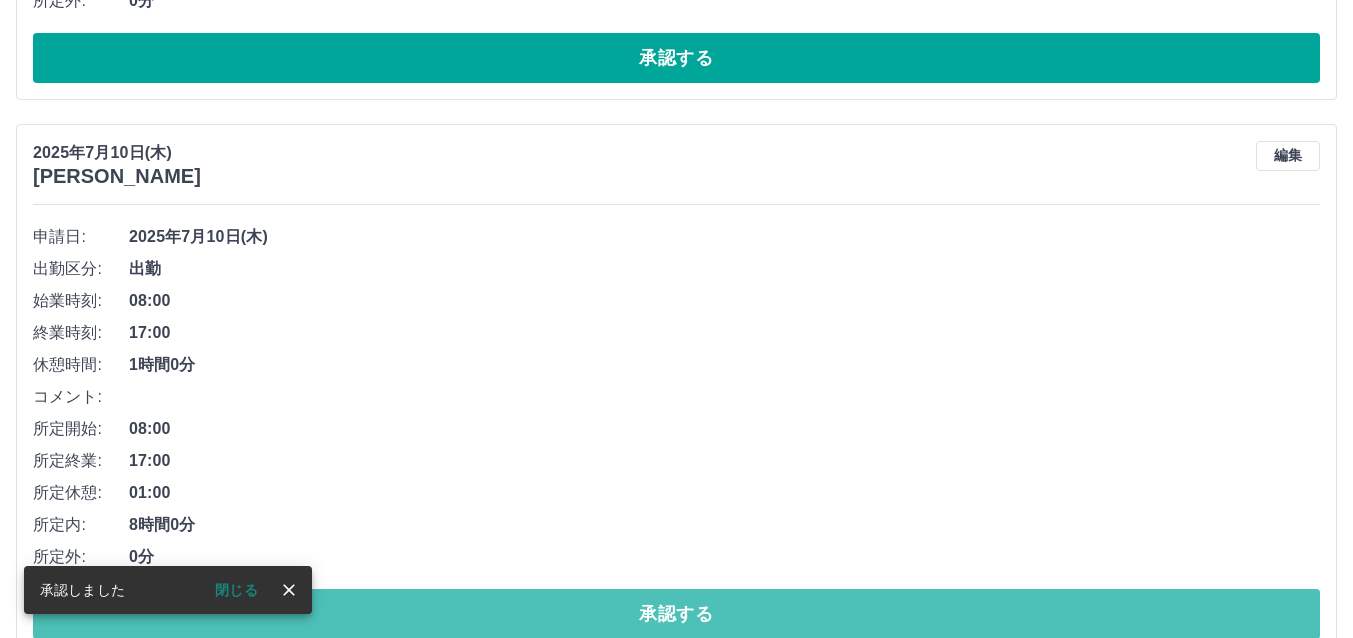 click on "承認する" at bounding box center (676, 614) 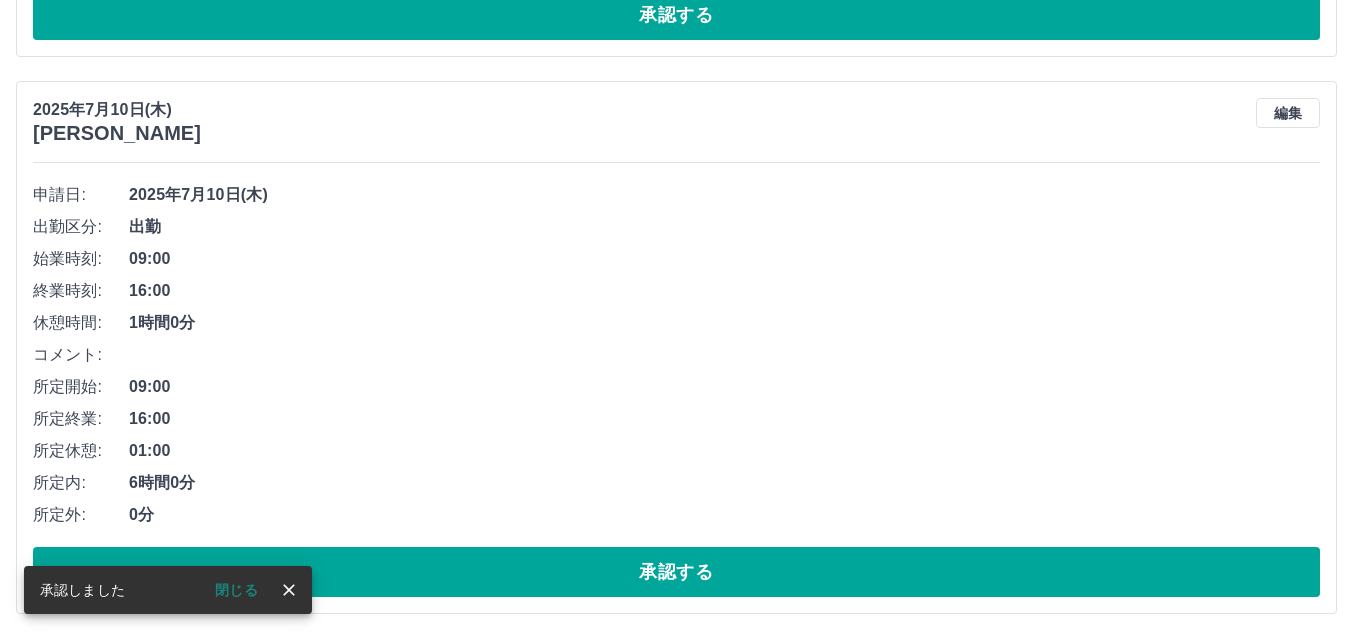 scroll, scrollTop: 9651, scrollLeft: 0, axis: vertical 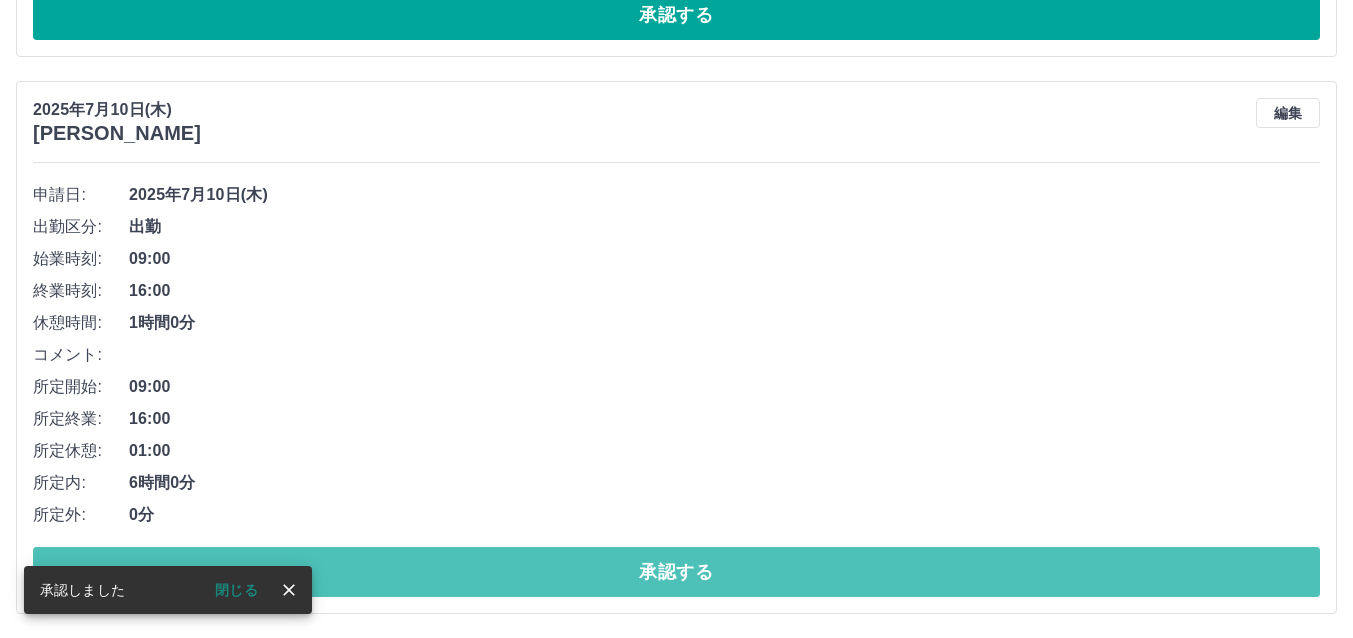click on "承認する" at bounding box center (676, 572) 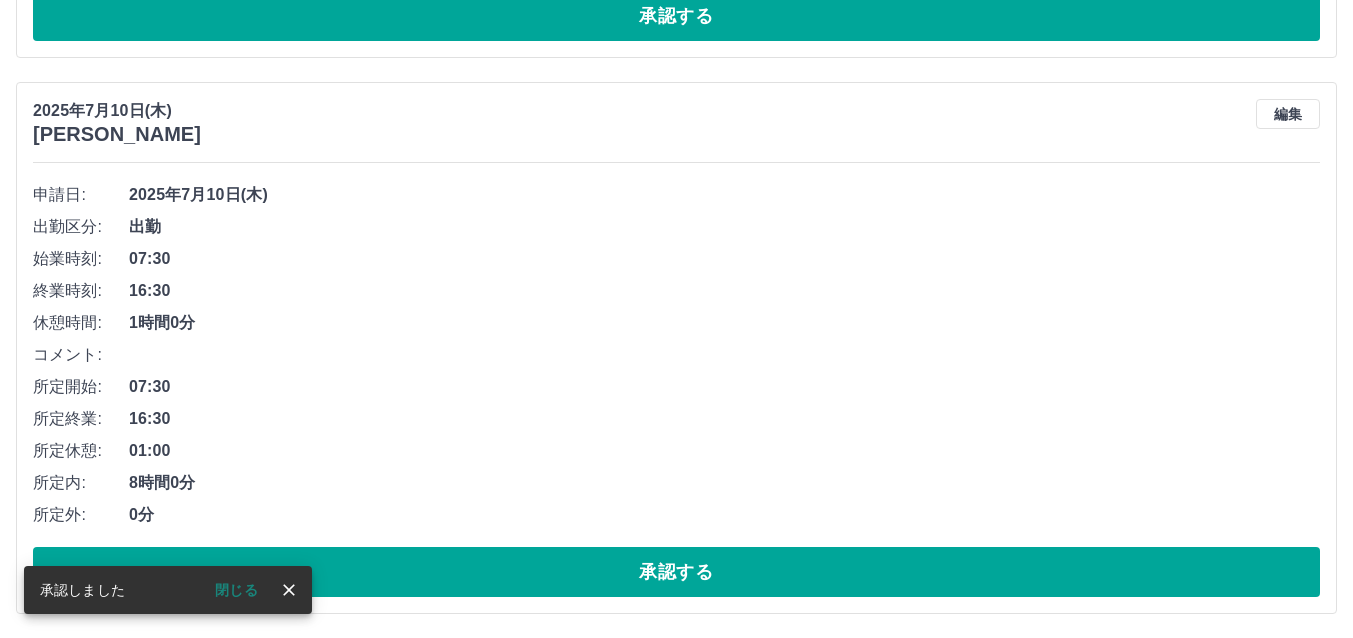 scroll, scrollTop: 9094, scrollLeft: 0, axis: vertical 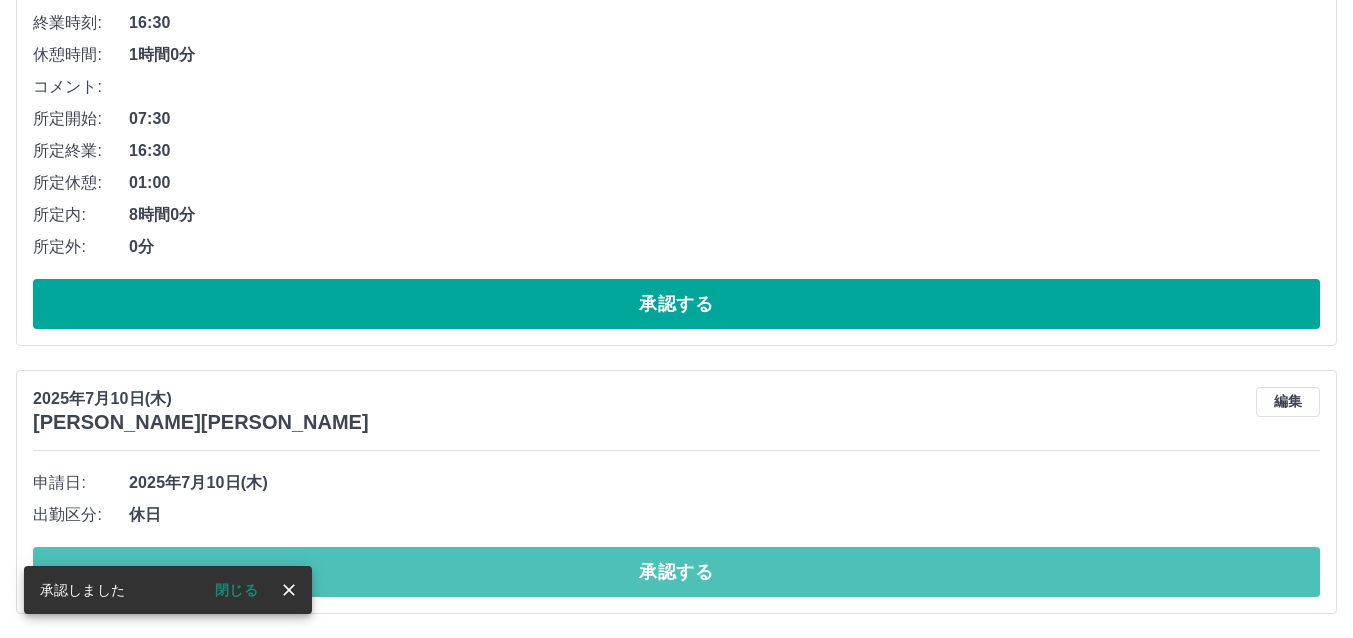 click on "承認する" at bounding box center [676, 572] 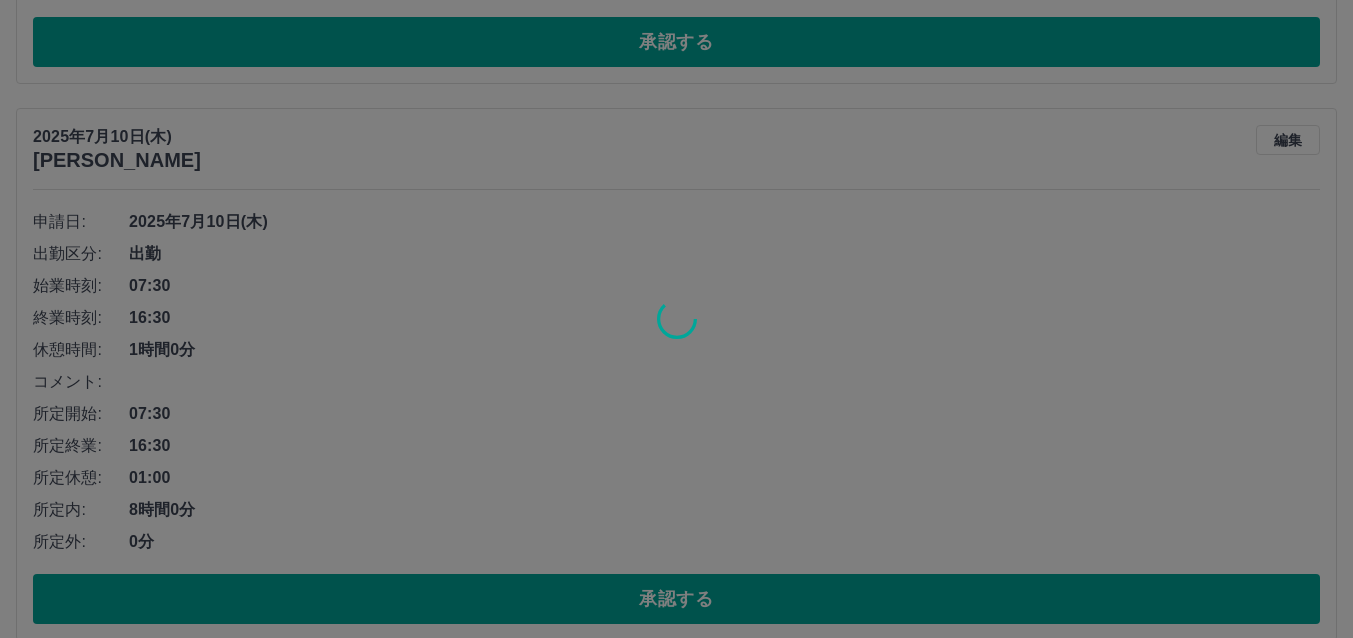 scroll, scrollTop: 8238, scrollLeft: 0, axis: vertical 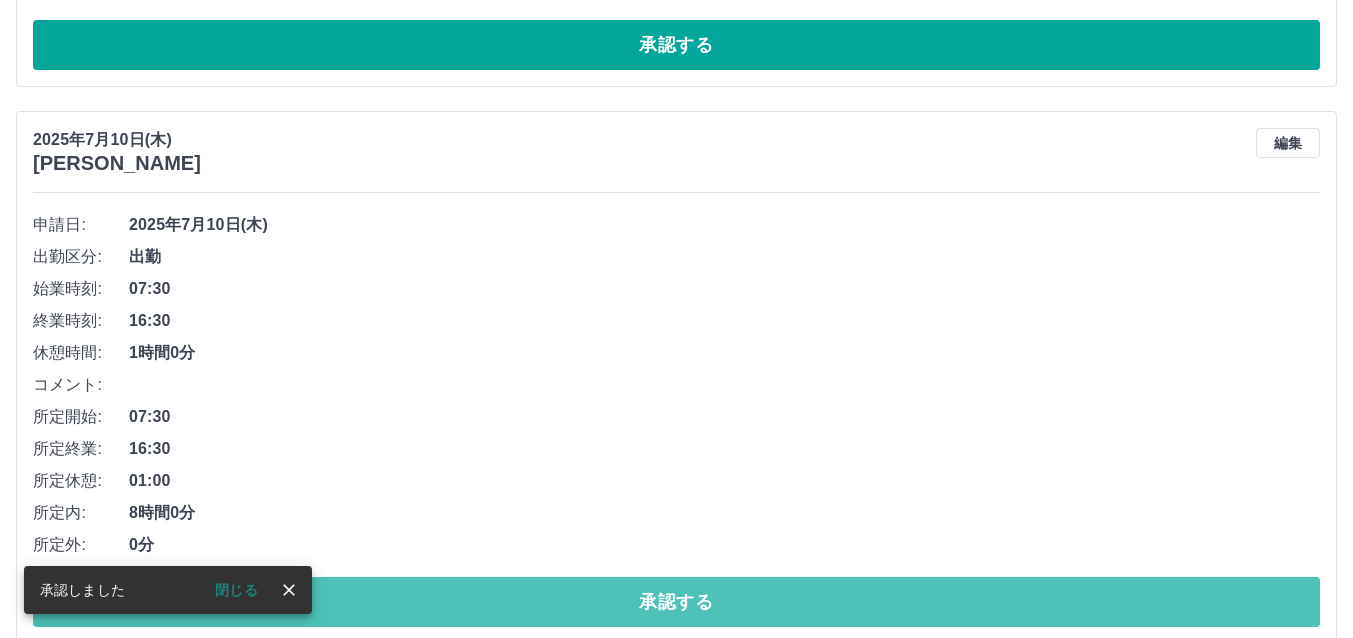 click on "承認する" at bounding box center [676, 602] 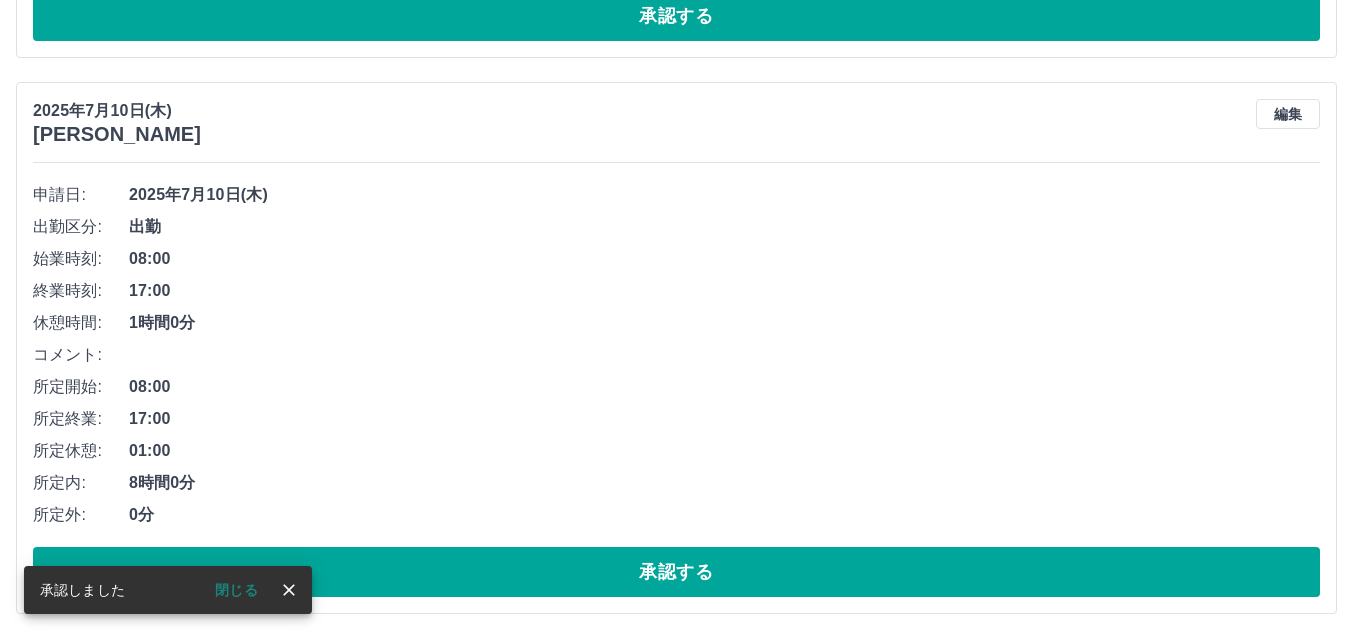 scroll, scrollTop: 7713, scrollLeft: 0, axis: vertical 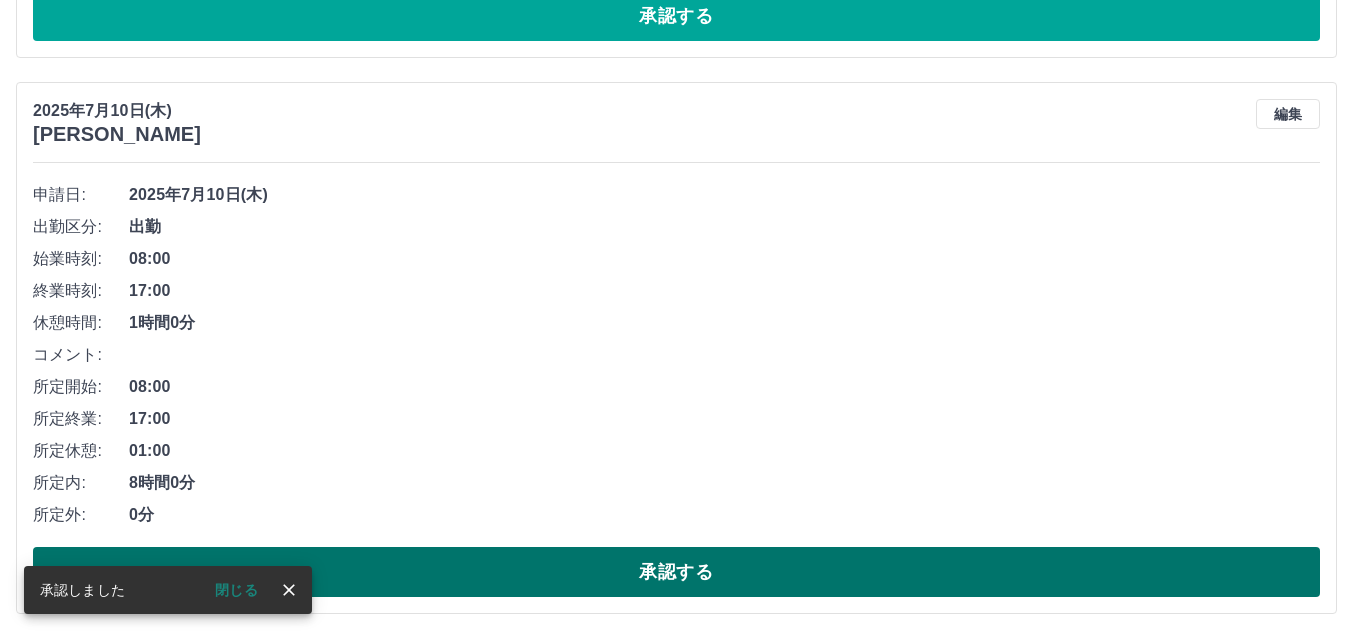 click on "承認する" at bounding box center (676, 572) 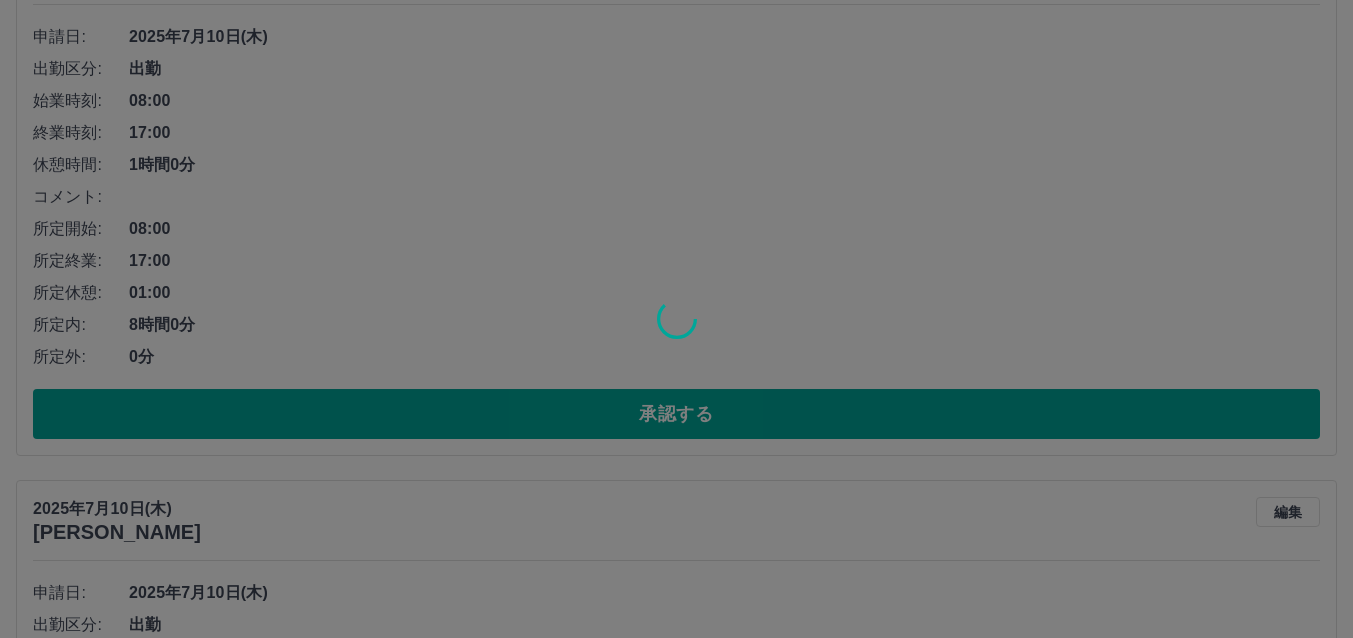 scroll, scrollTop: 7113, scrollLeft: 0, axis: vertical 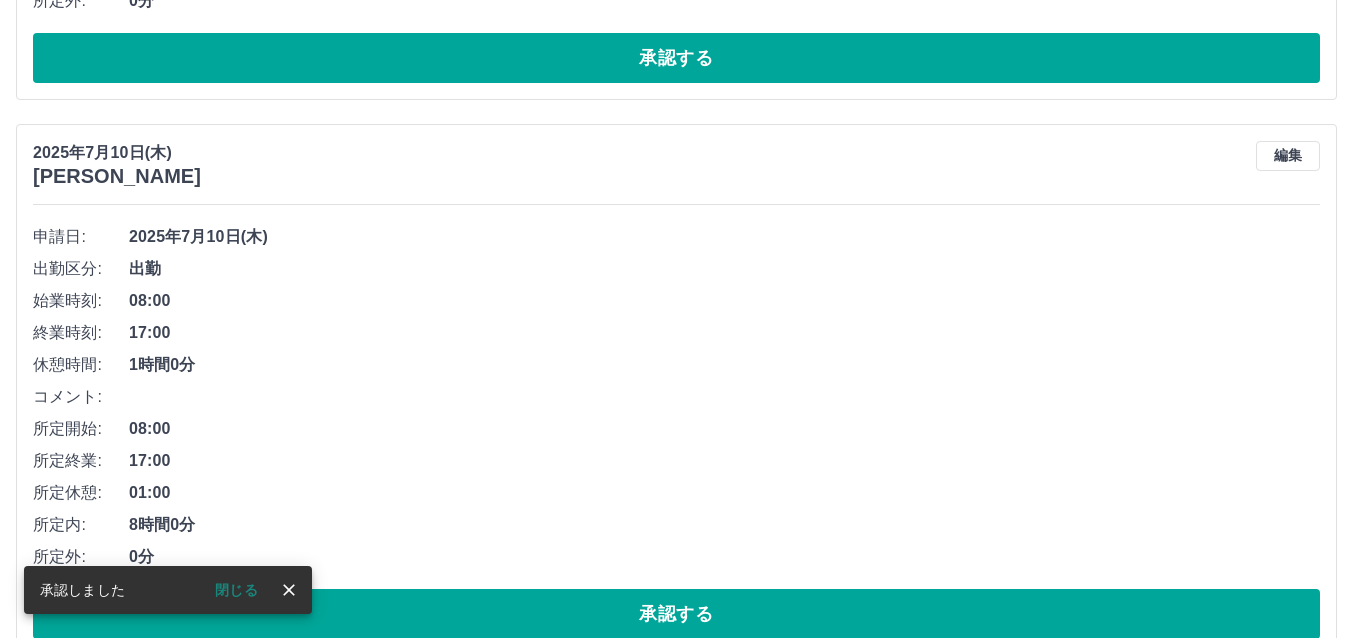 click on "承認する" at bounding box center [676, 614] 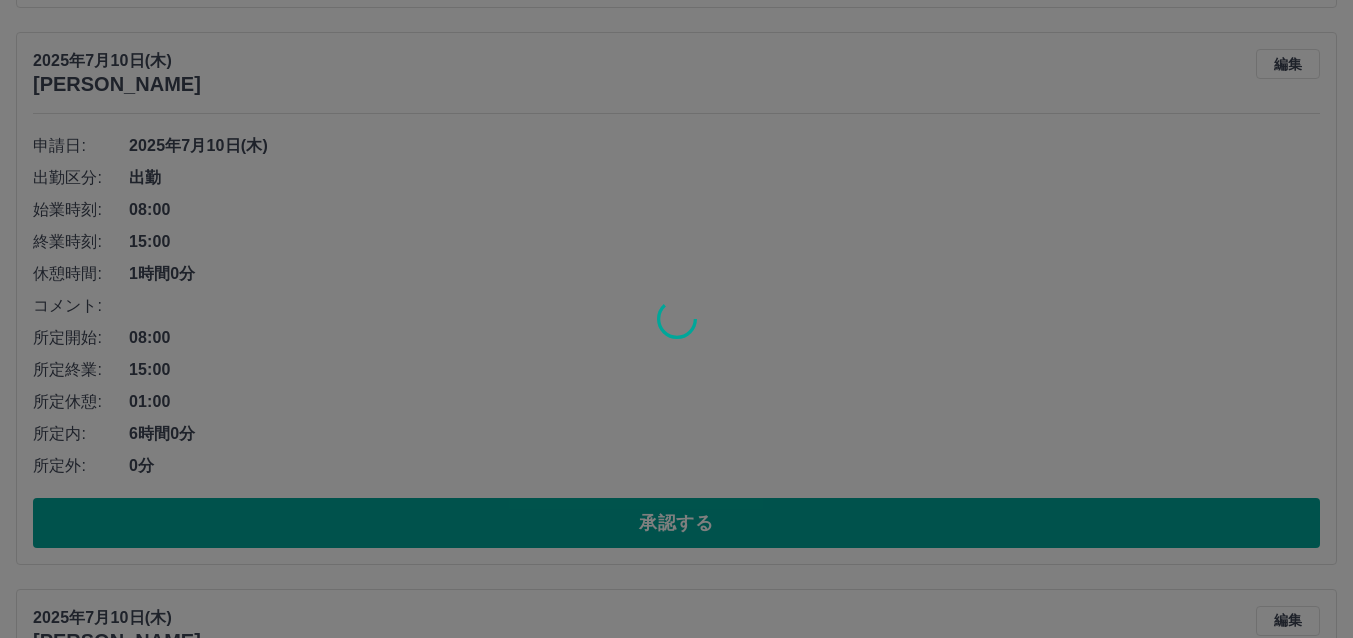 scroll, scrollTop: 6613, scrollLeft: 0, axis: vertical 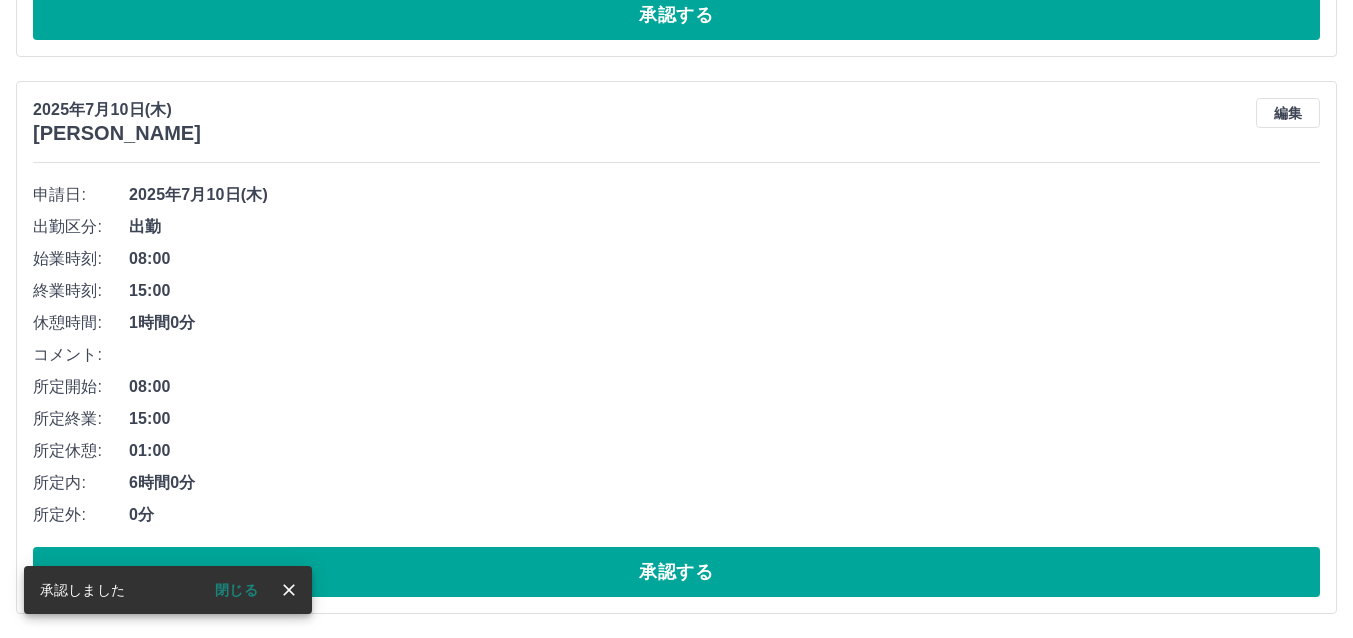 click on "承認する" at bounding box center (676, 572) 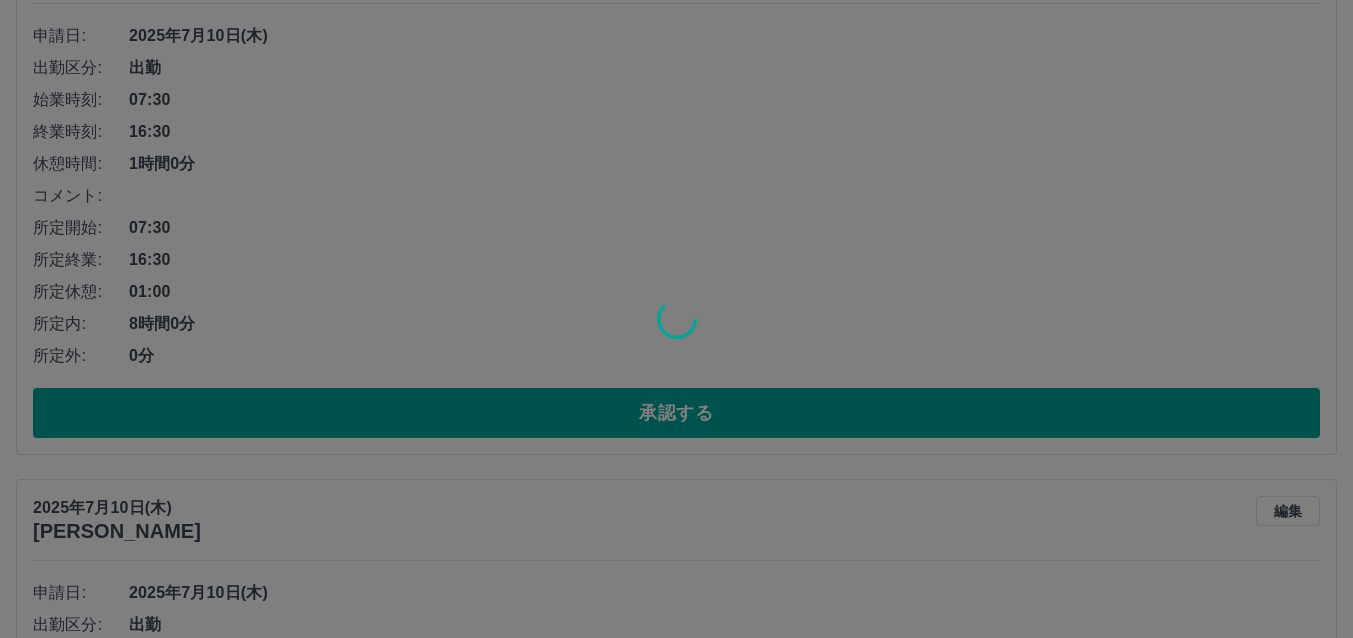 scroll, scrollTop: 6001, scrollLeft: 0, axis: vertical 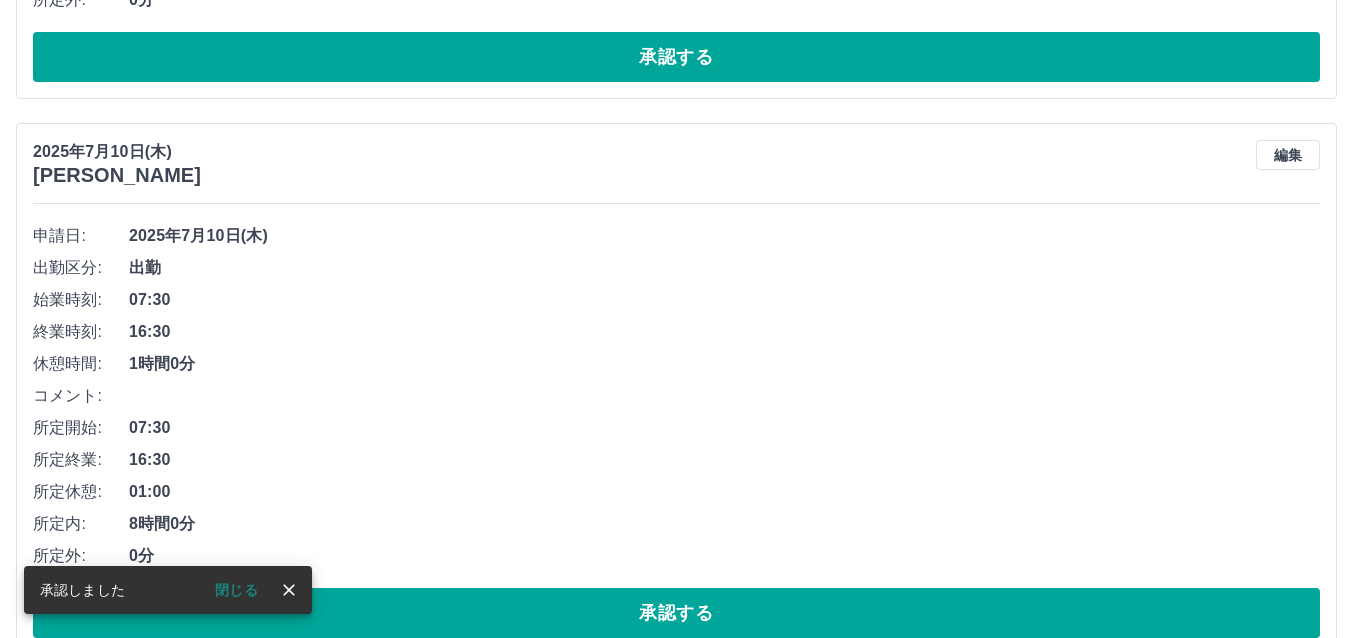 click on "承認する" at bounding box center [676, 613] 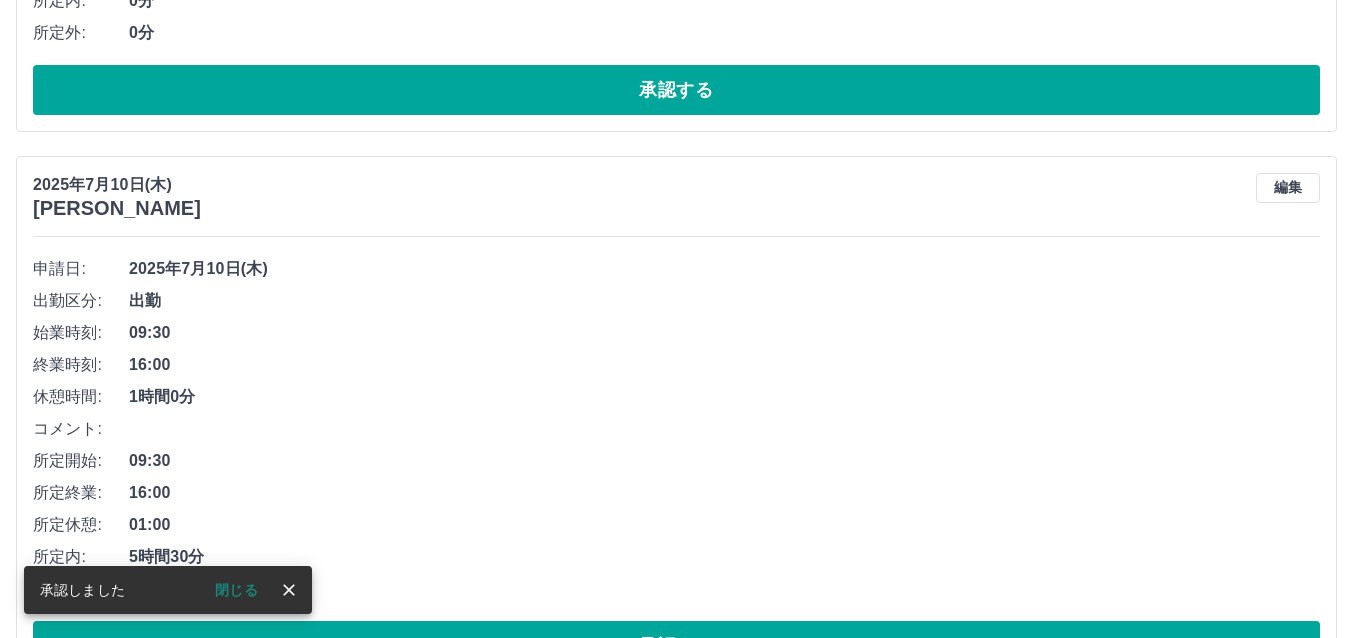 scroll, scrollTop: 5488, scrollLeft: 0, axis: vertical 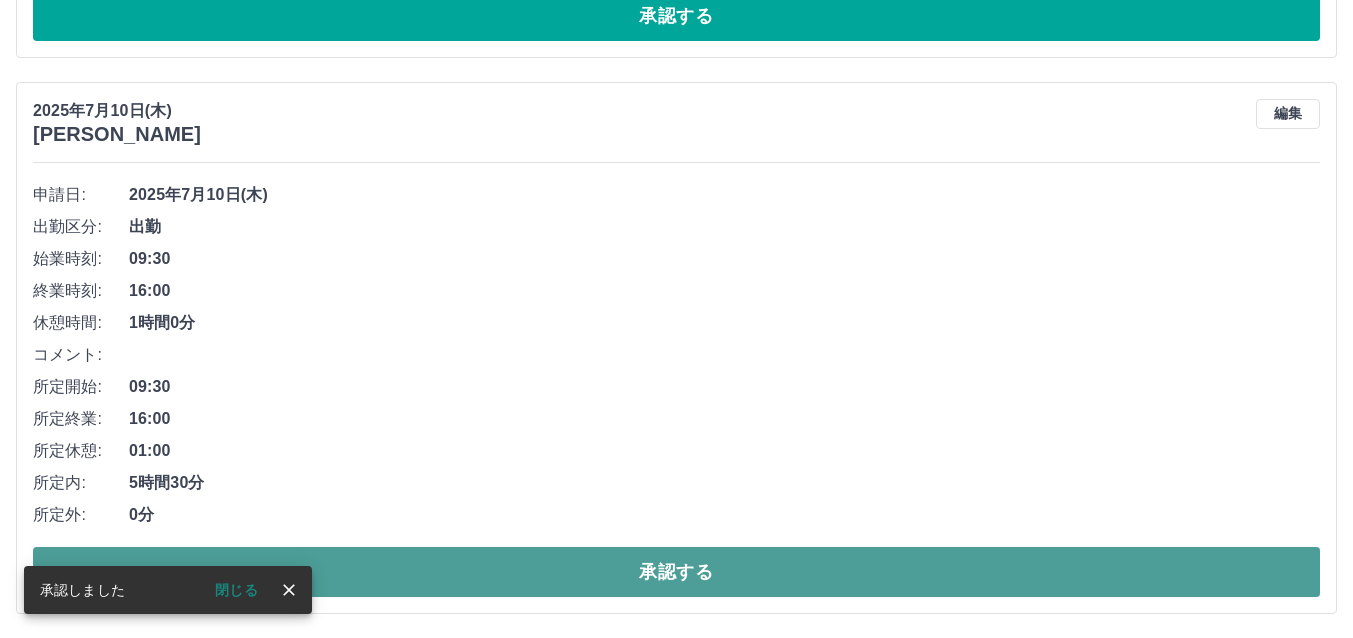 click on "承認する" at bounding box center (676, 572) 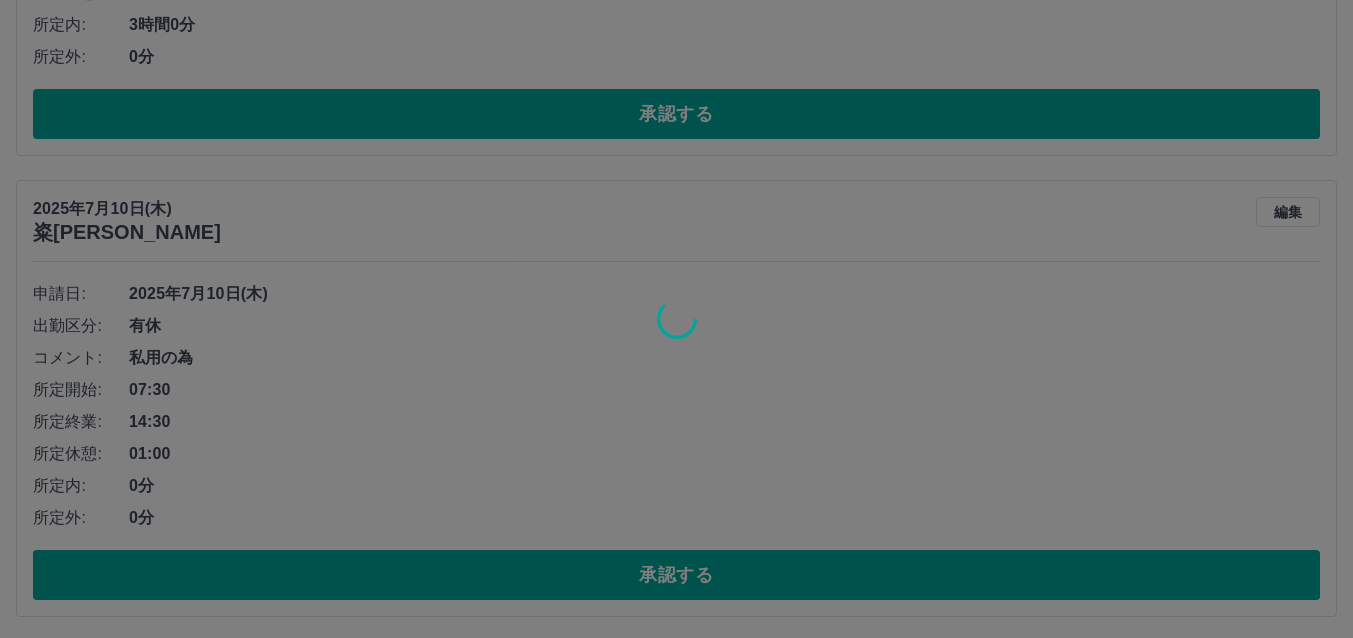 scroll, scrollTop: 4888, scrollLeft: 0, axis: vertical 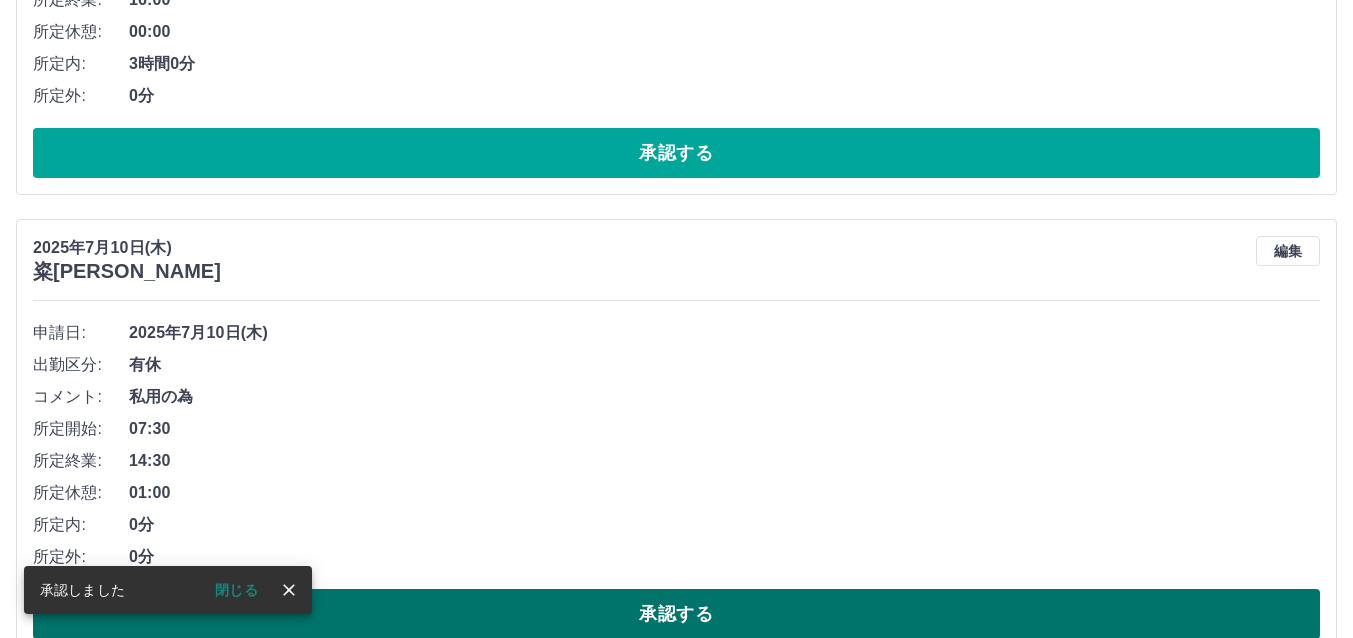 click on "承認する" at bounding box center [676, 614] 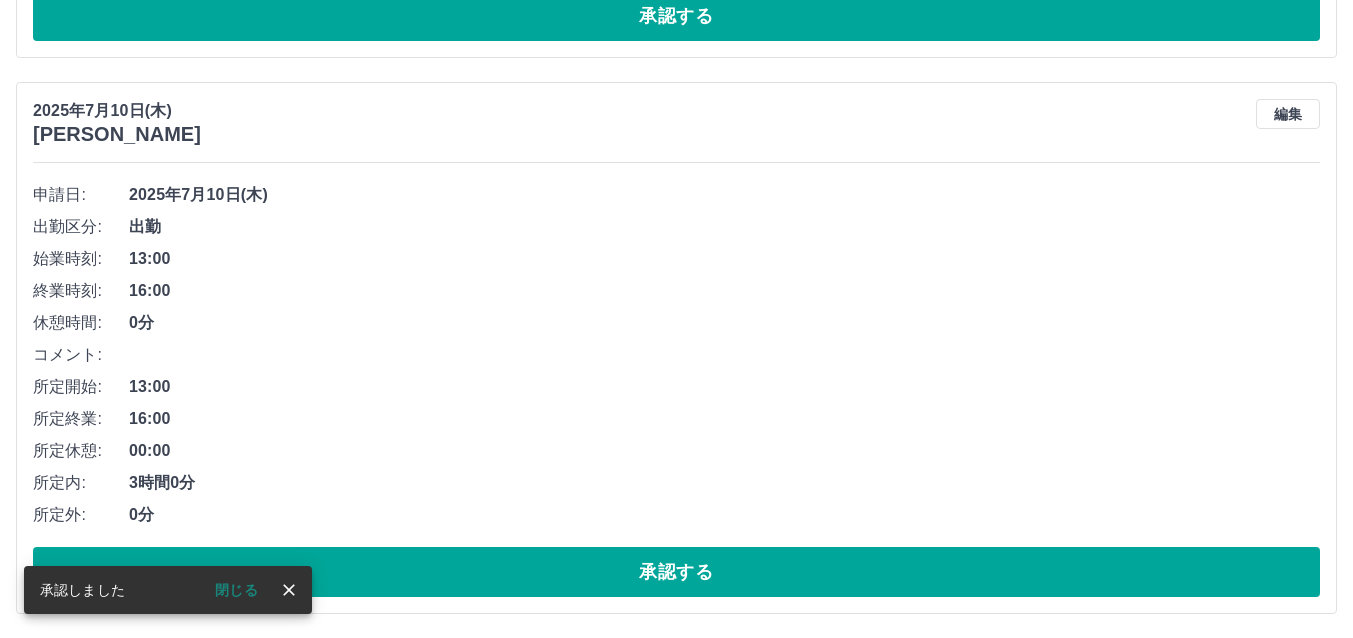 scroll, scrollTop: 4471, scrollLeft: 0, axis: vertical 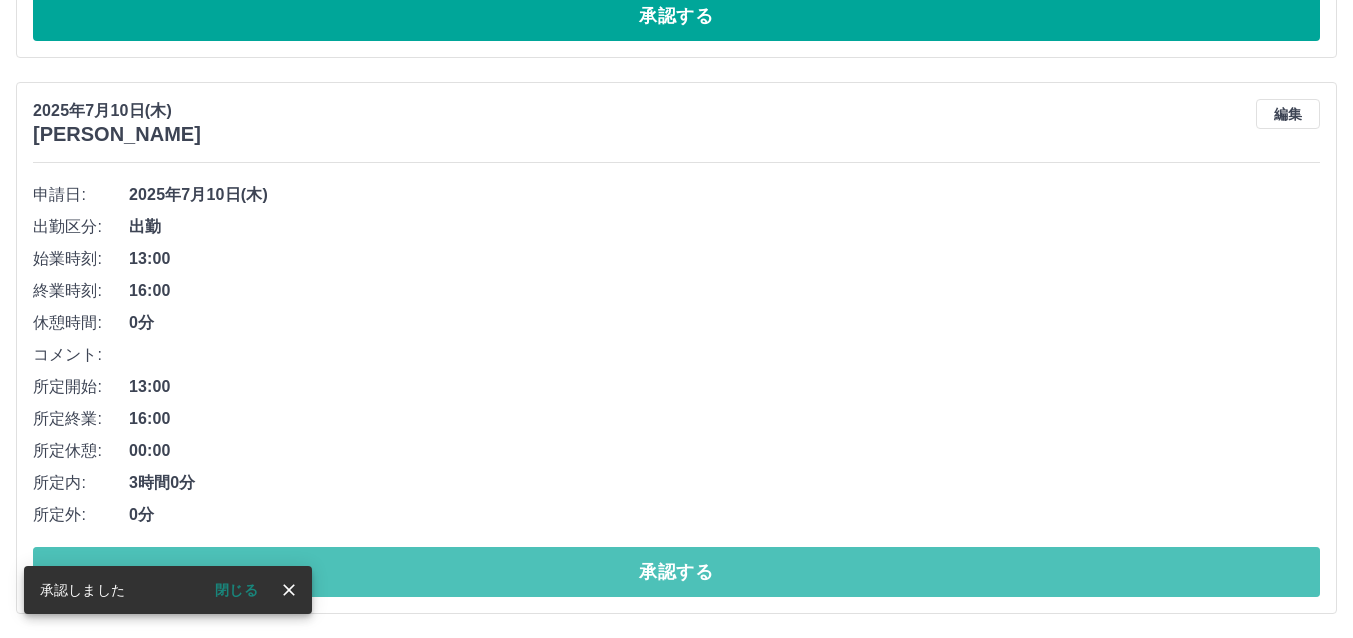 click on "承認する" at bounding box center (676, 572) 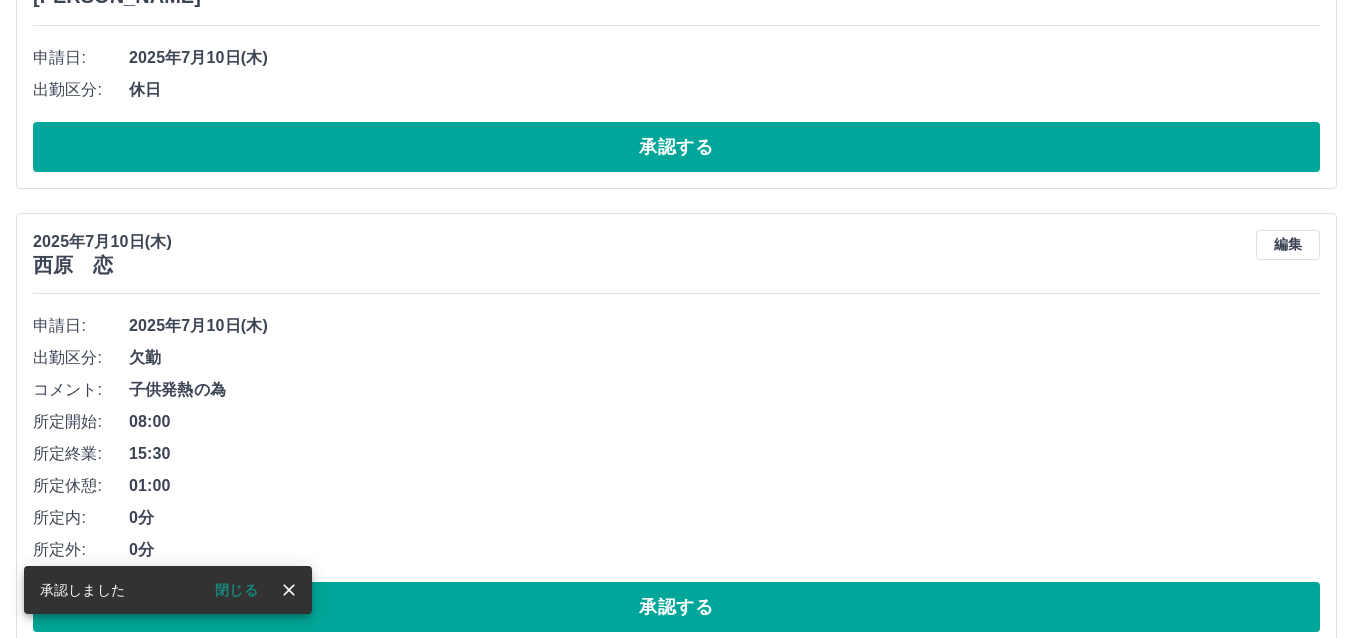 scroll, scrollTop: 3915, scrollLeft: 0, axis: vertical 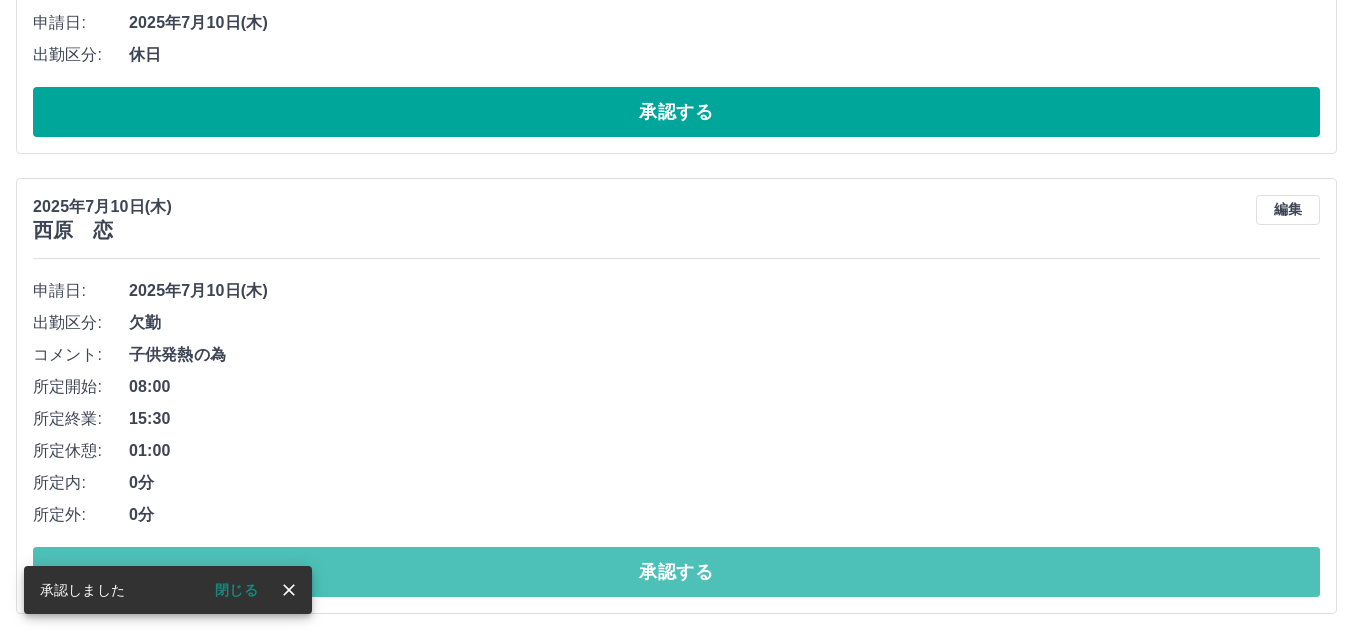 click on "承認する" at bounding box center (676, 572) 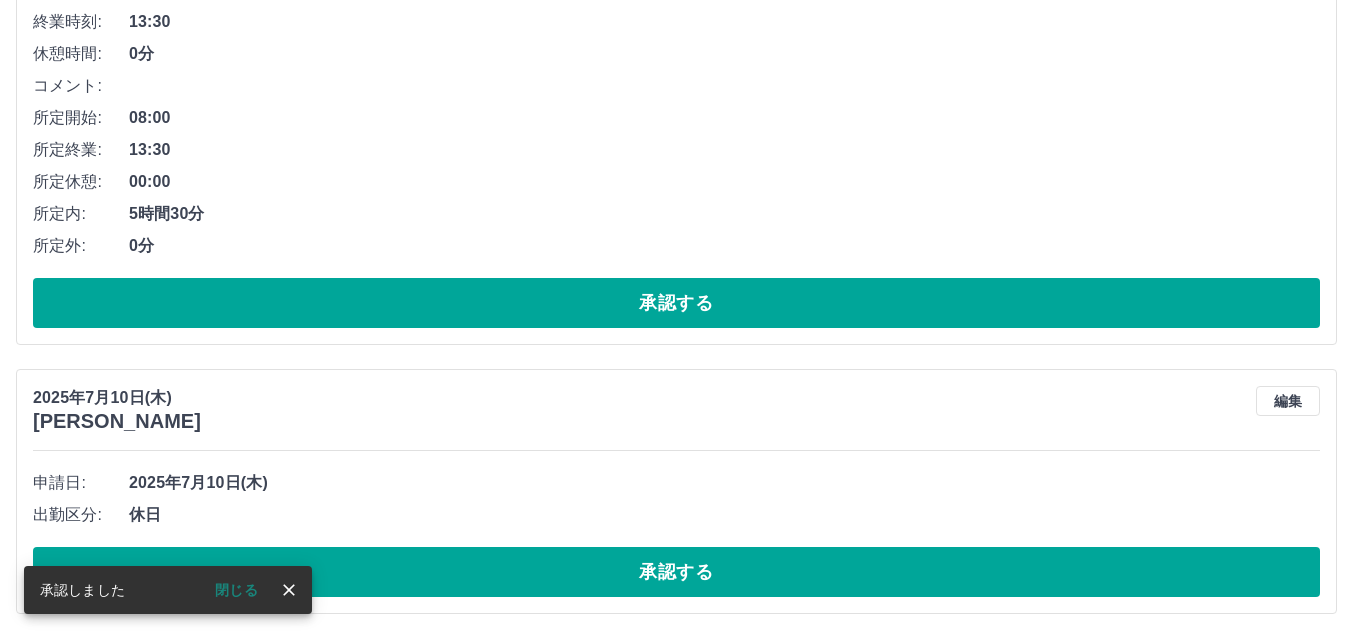 scroll, scrollTop: 3455, scrollLeft: 0, axis: vertical 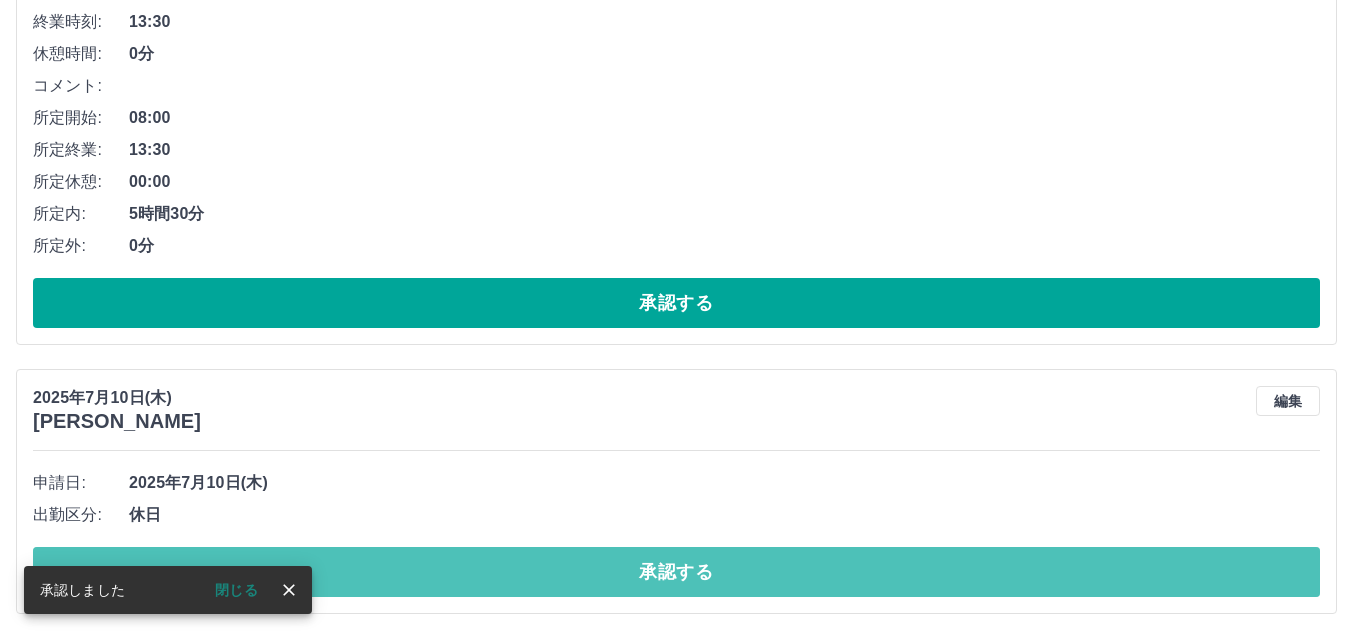 click on "承認する" at bounding box center (676, 572) 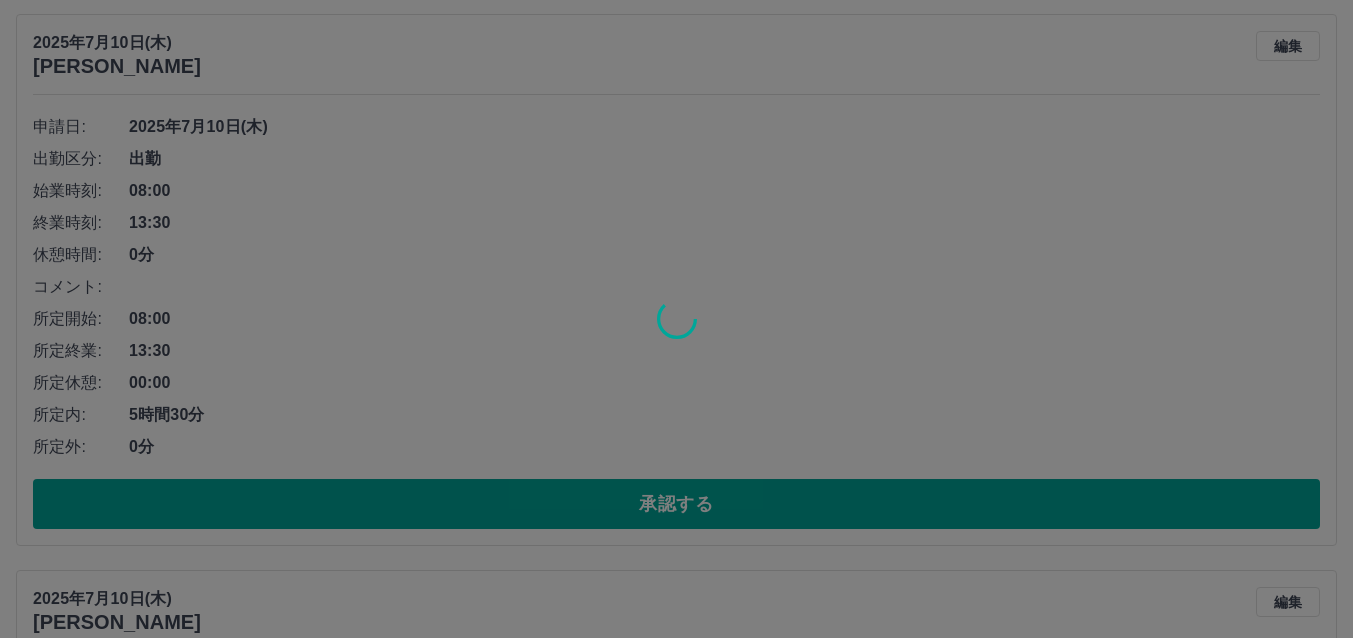 scroll, scrollTop: 3155, scrollLeft: 0, axis: vertical 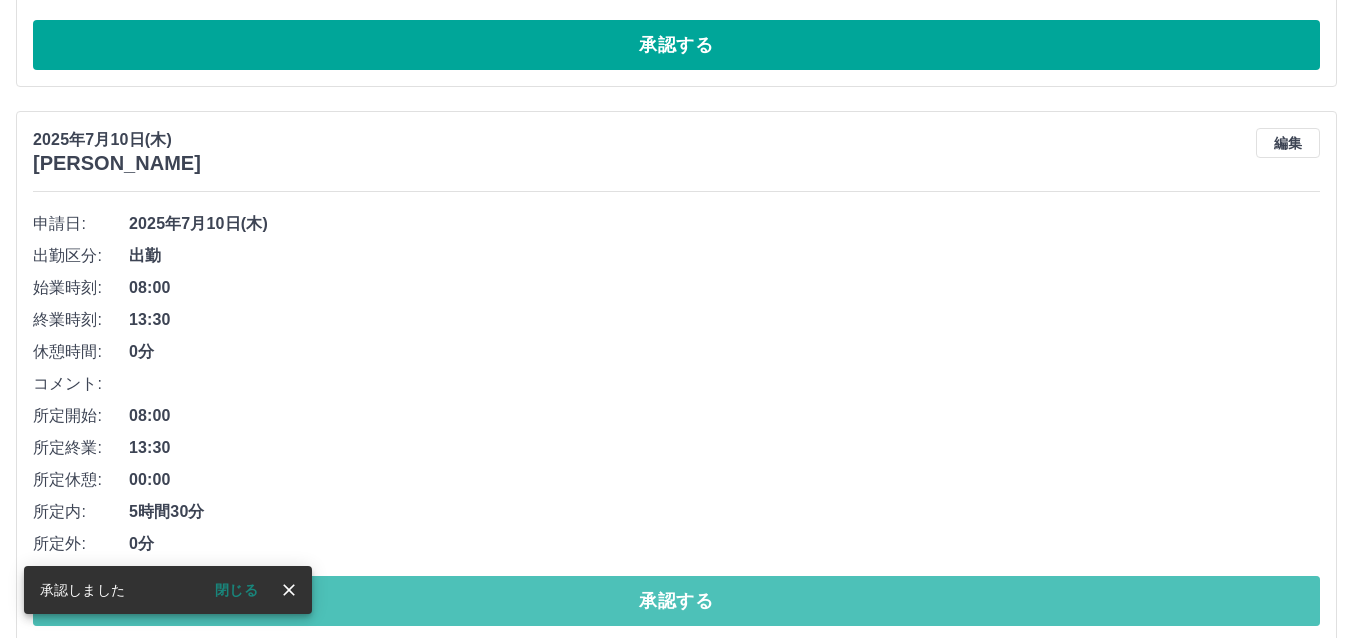 click on "承認する" at bounding box center [676, 601] 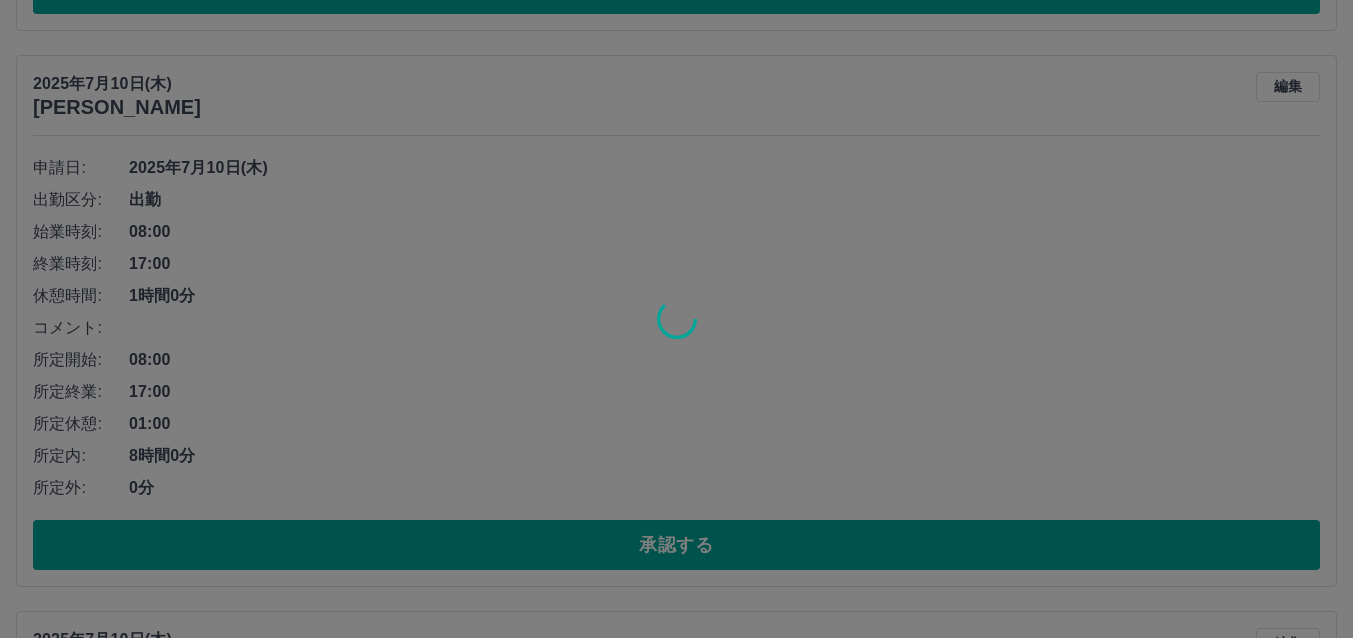scroll, scrollTop: 2630, scrollLeft: 0, axis: vertical 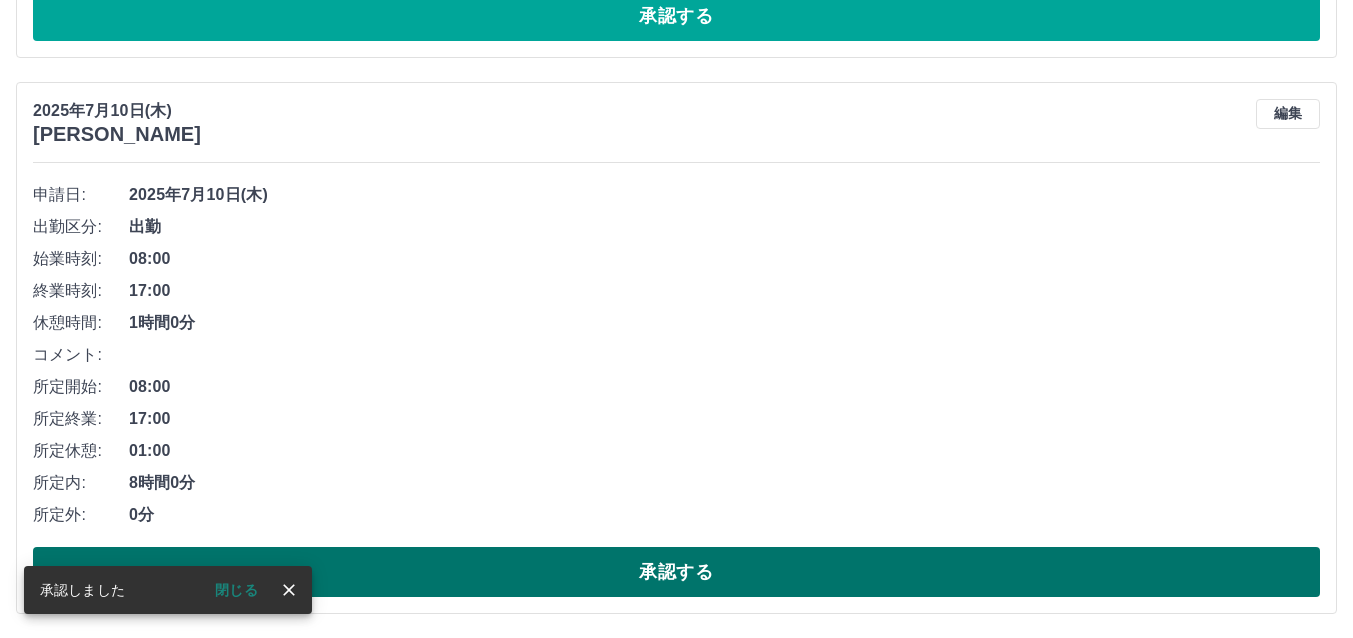 click on "承認する" at bounding box center [676, 572] 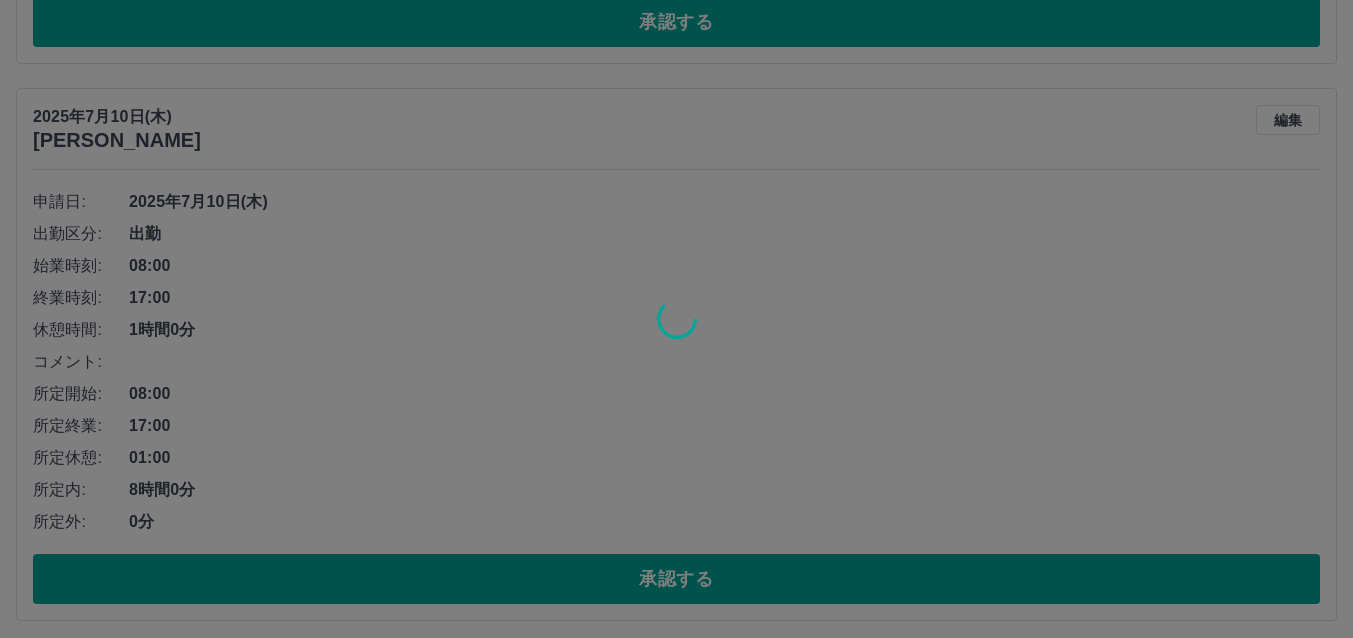scroll, scrollTop: 2030, scrollLeft: 0, axis: vertical 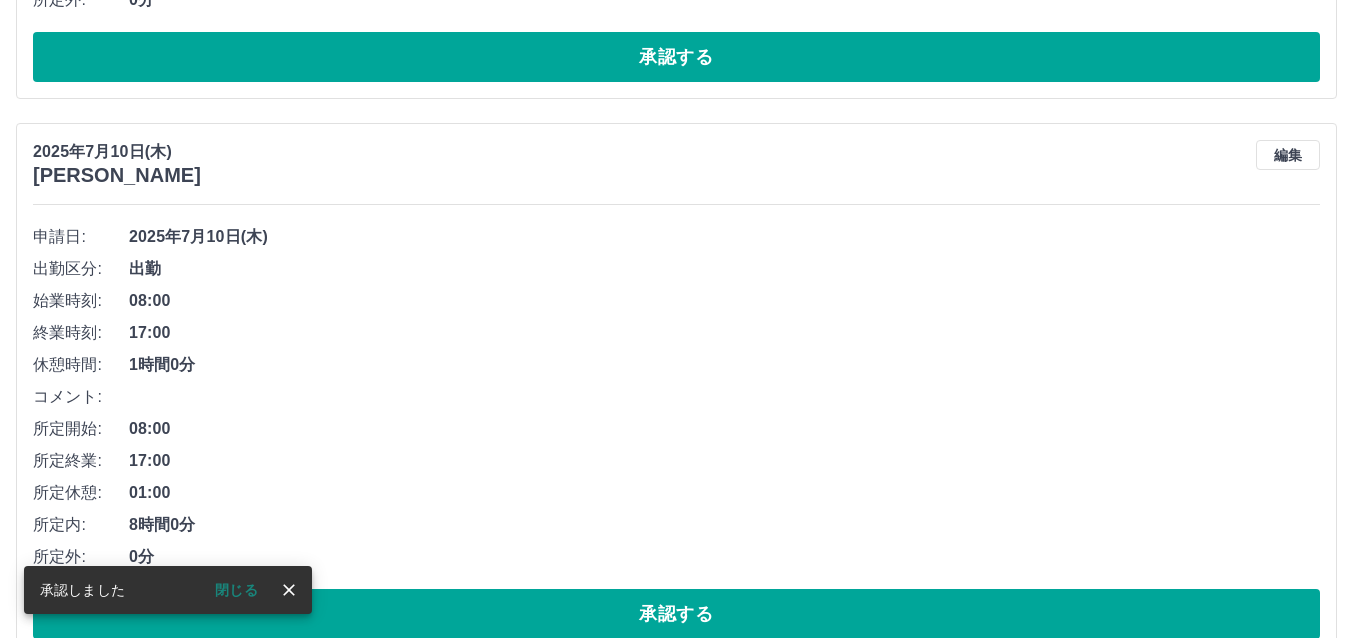 click on "承認する" at bounding box center (676, 614) 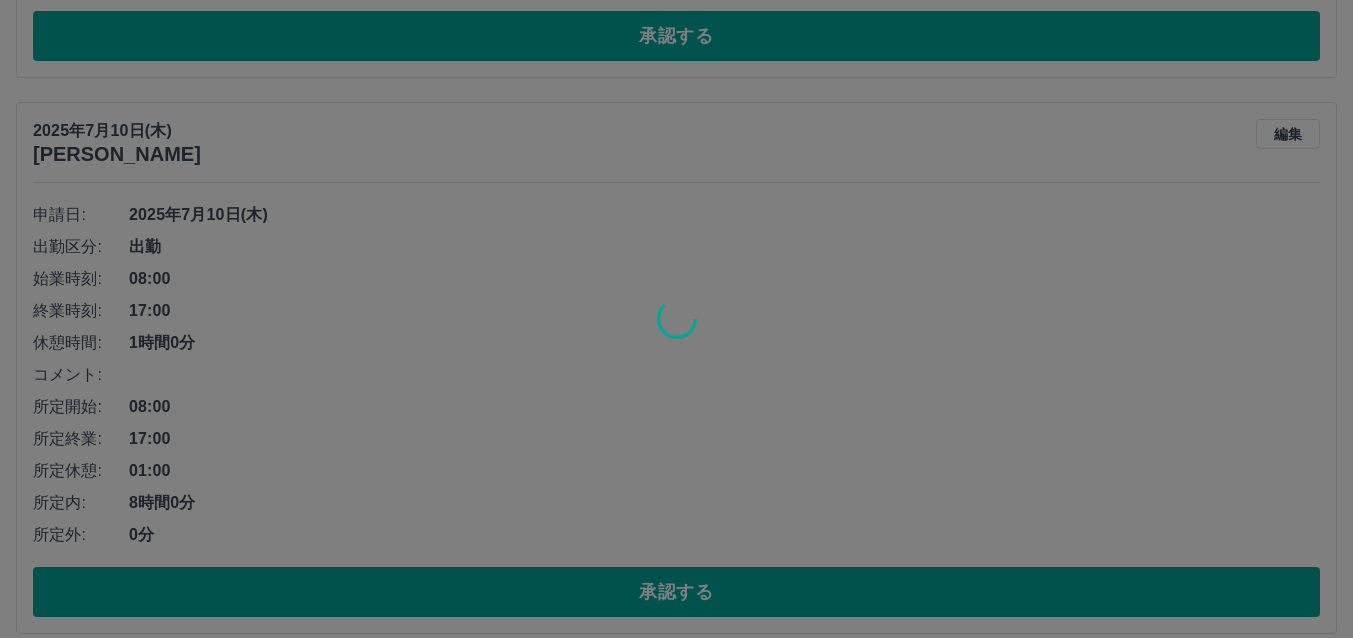 scroll, scrollTop: 1530, scrollLeft: 0, axis: vertical 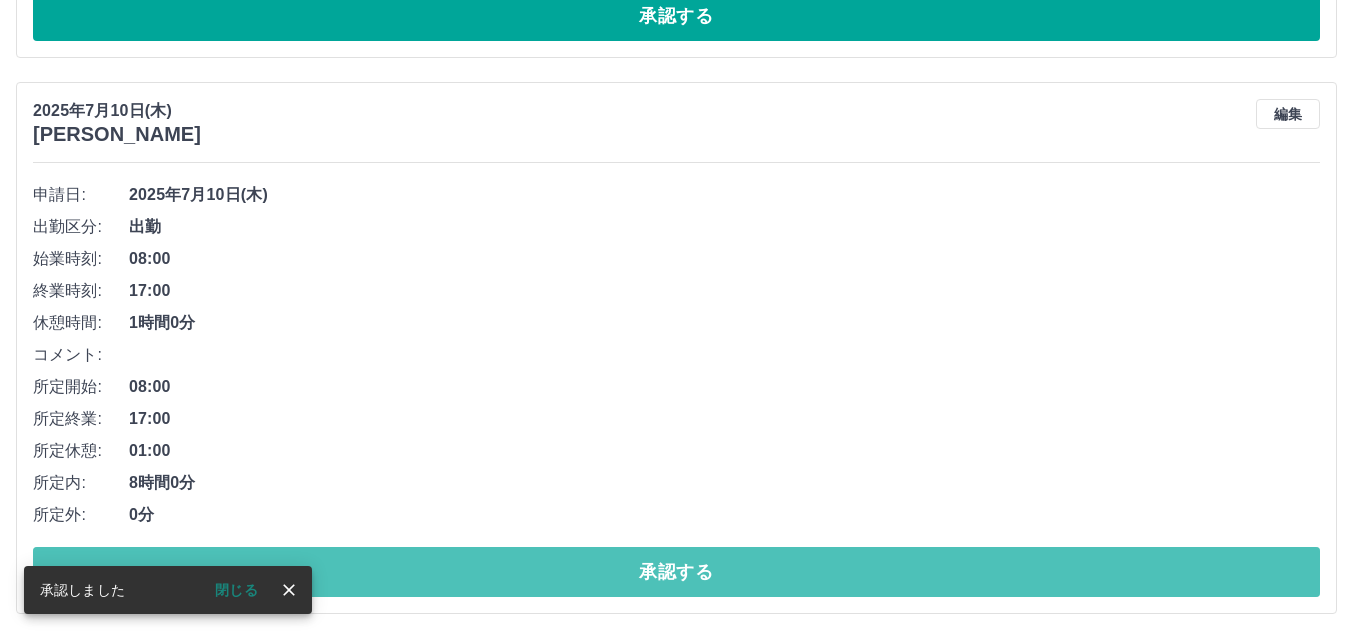 click on "承認する" at bounding box center [676, 572] 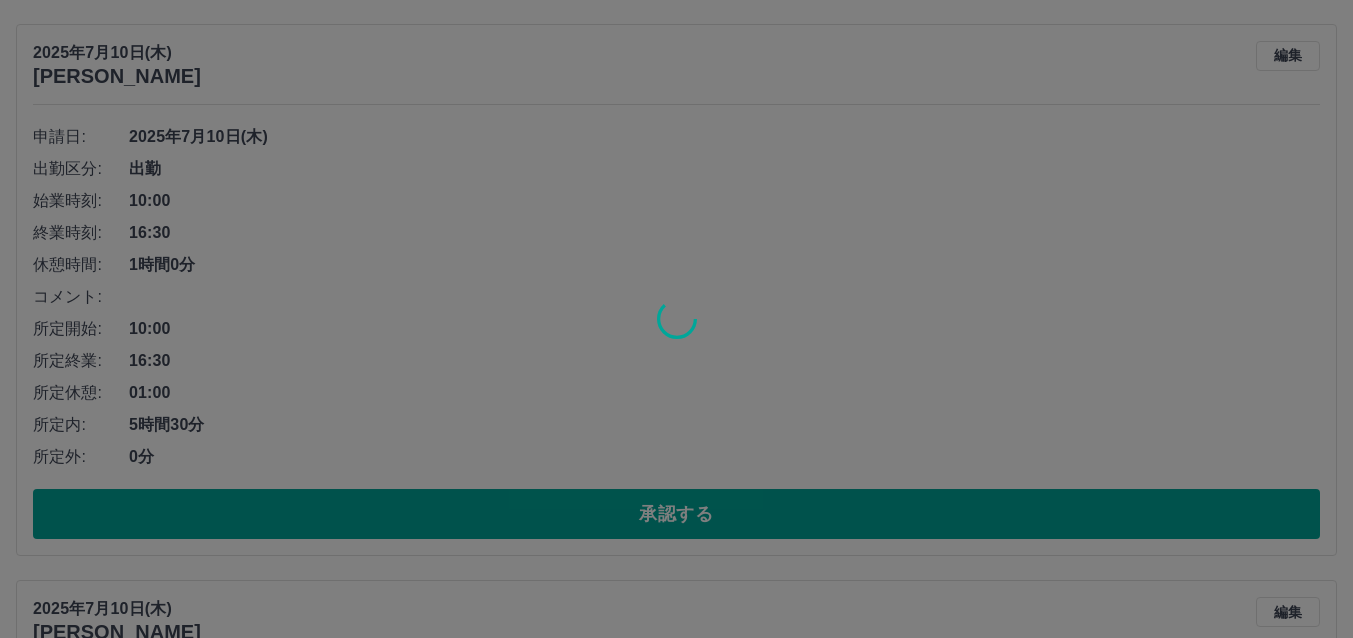 scroll, scrollTop: 917, scrollLeft: 0, axis: vertical 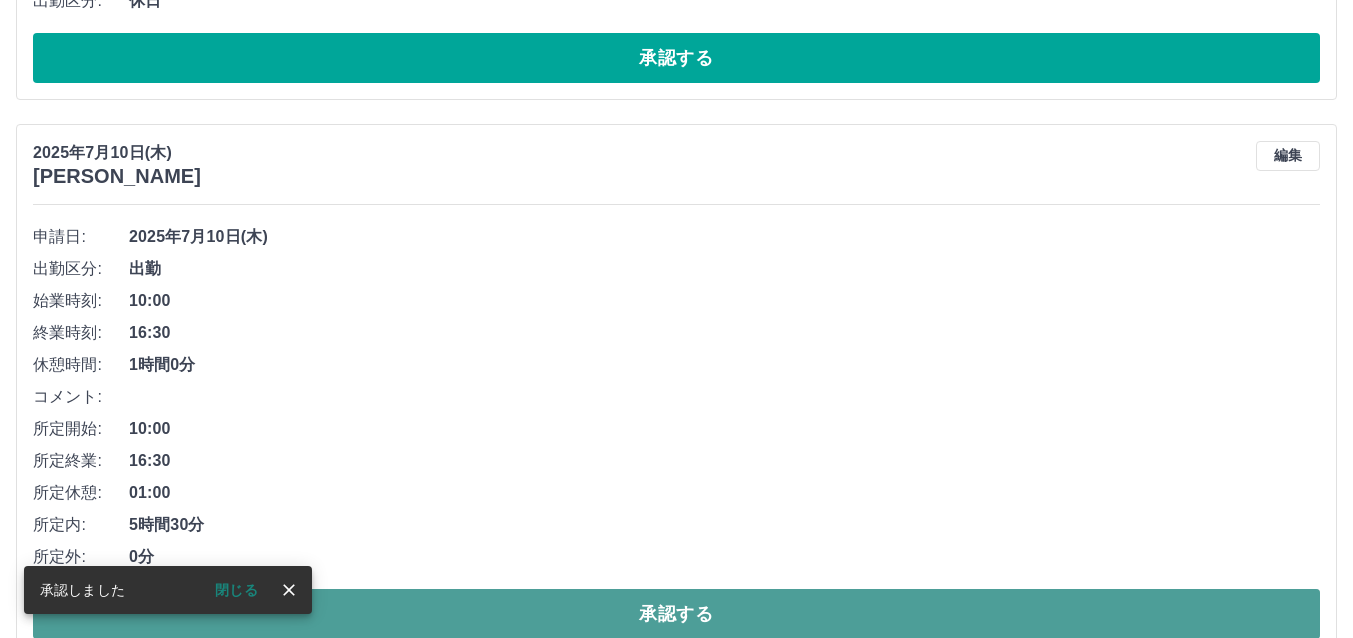 click on "承認する" at bounding box center [676, 614] 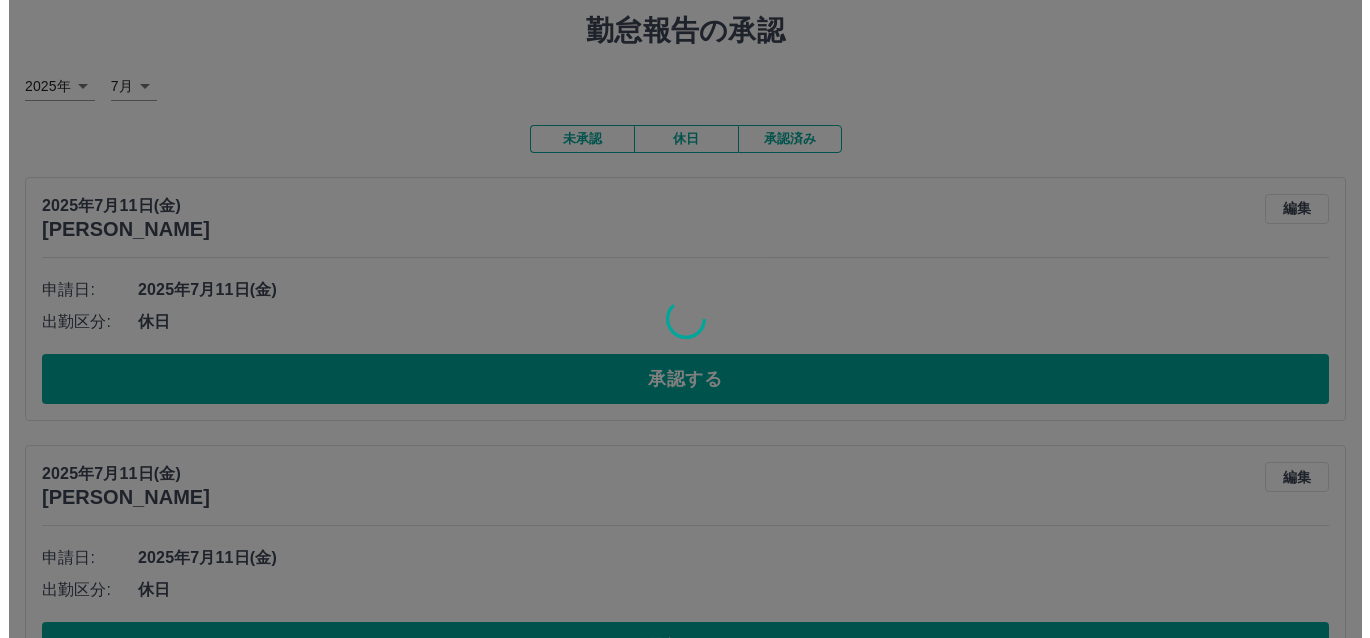 scroll, scrollTop: 0, scrollLeft: 0, axis: both 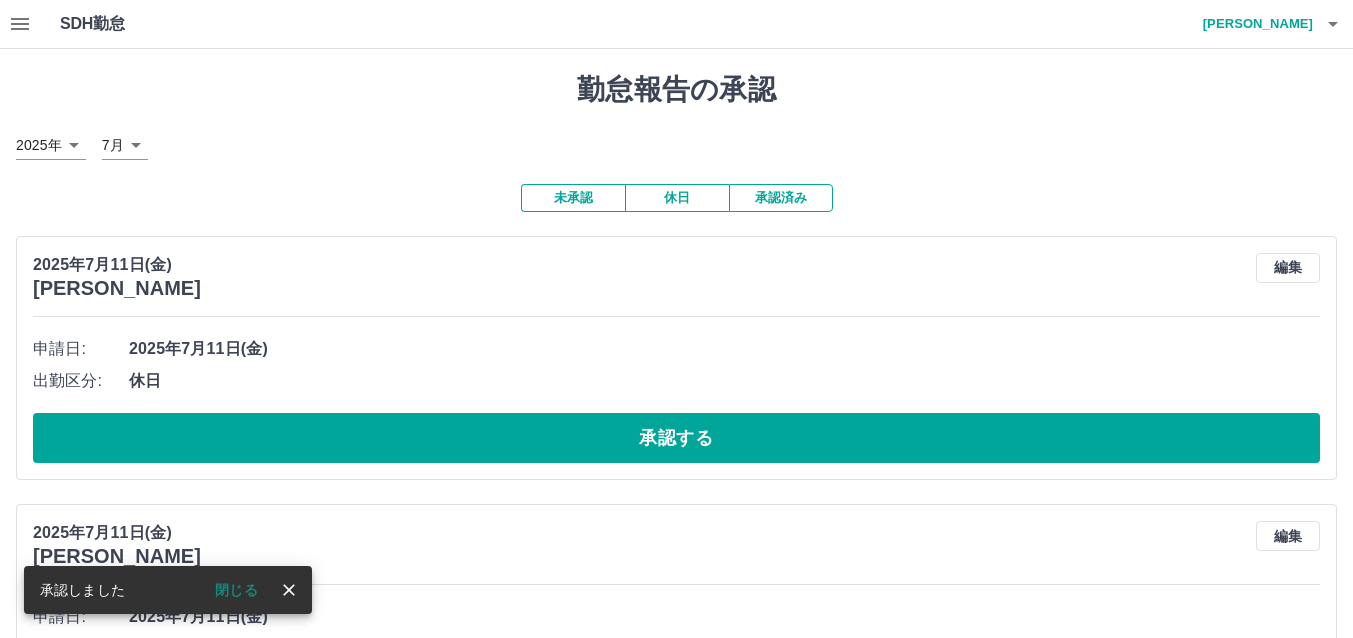 click 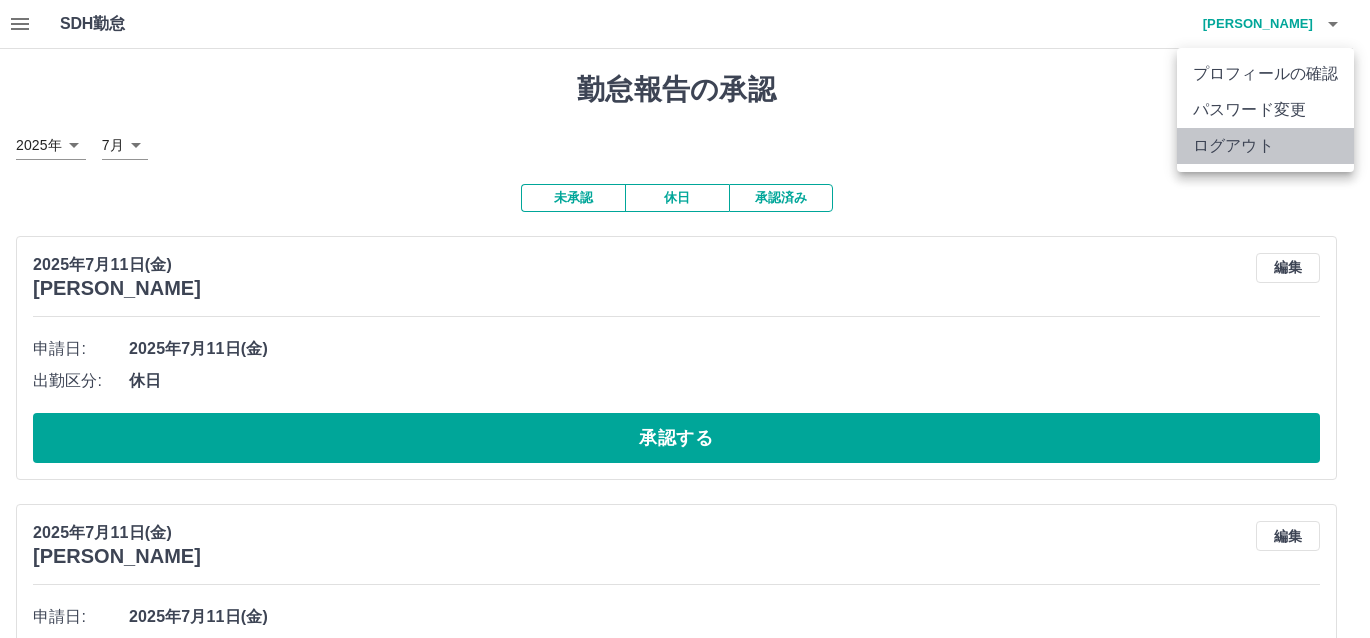 drag, startPoint x: 1244, startPoint y: 143, endPoint x: 1239, endPoint y: 133, distance: 11.18034 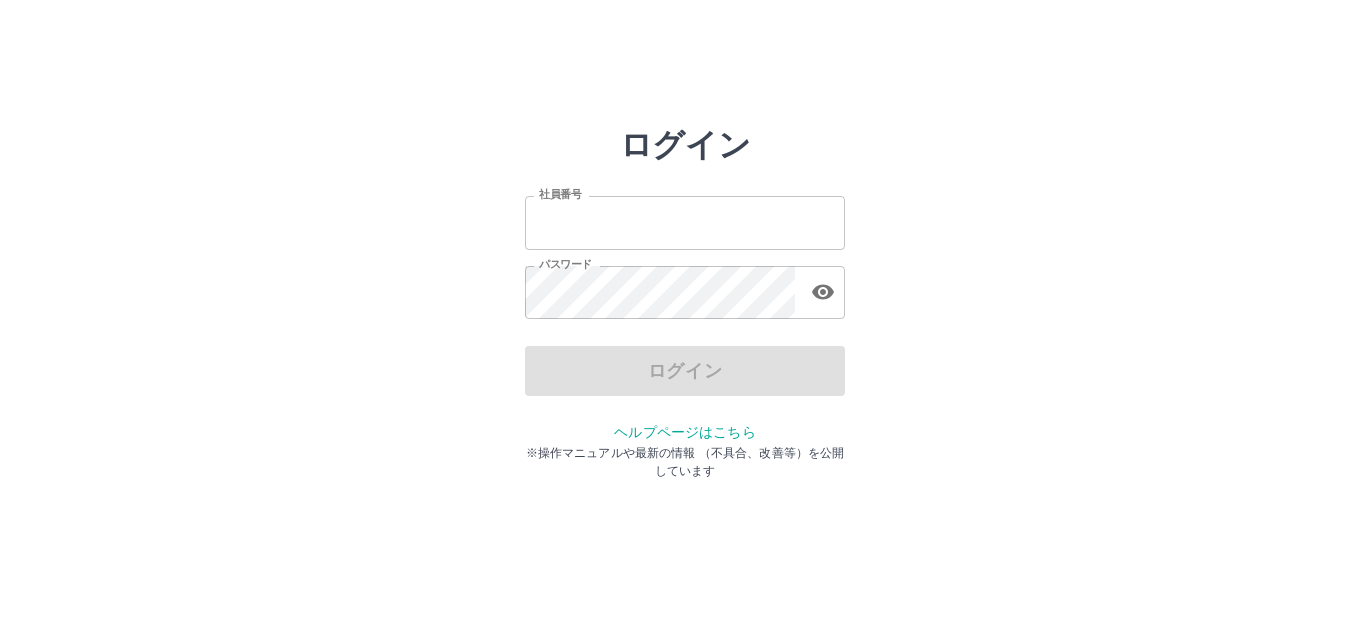 scroll, scrollTop: 0, scrollLeft: 0, axis: both 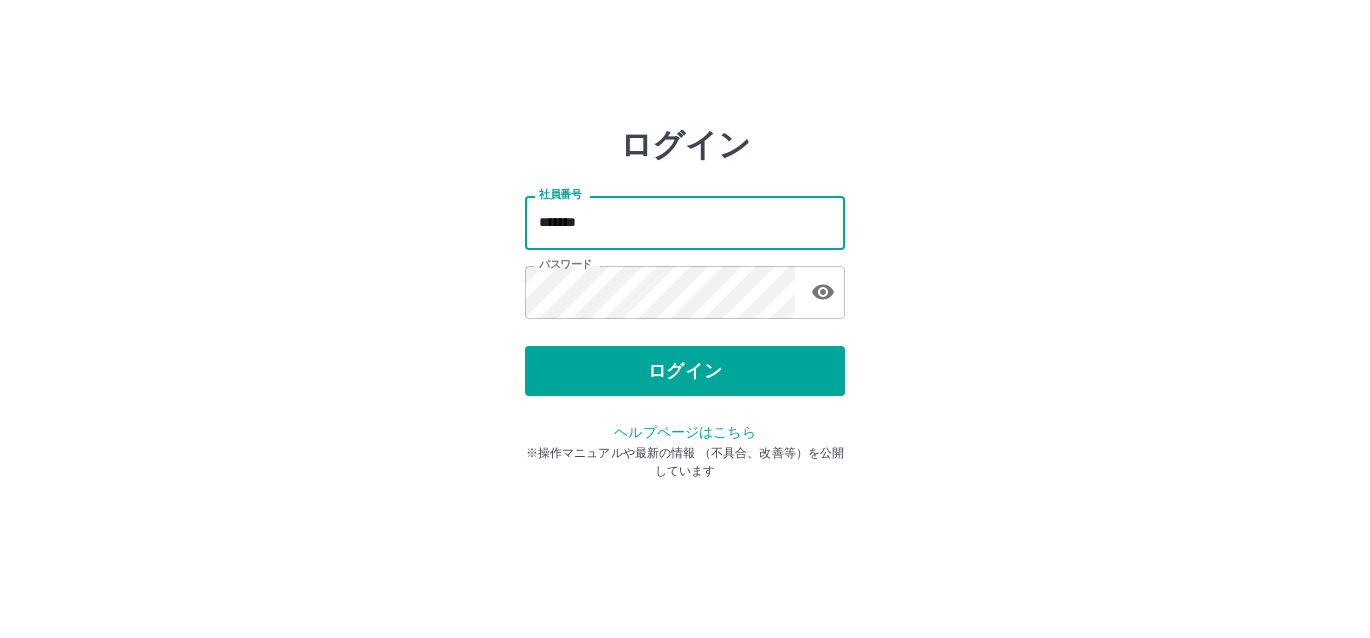 click on "*******" at bounding box center [685, 222] 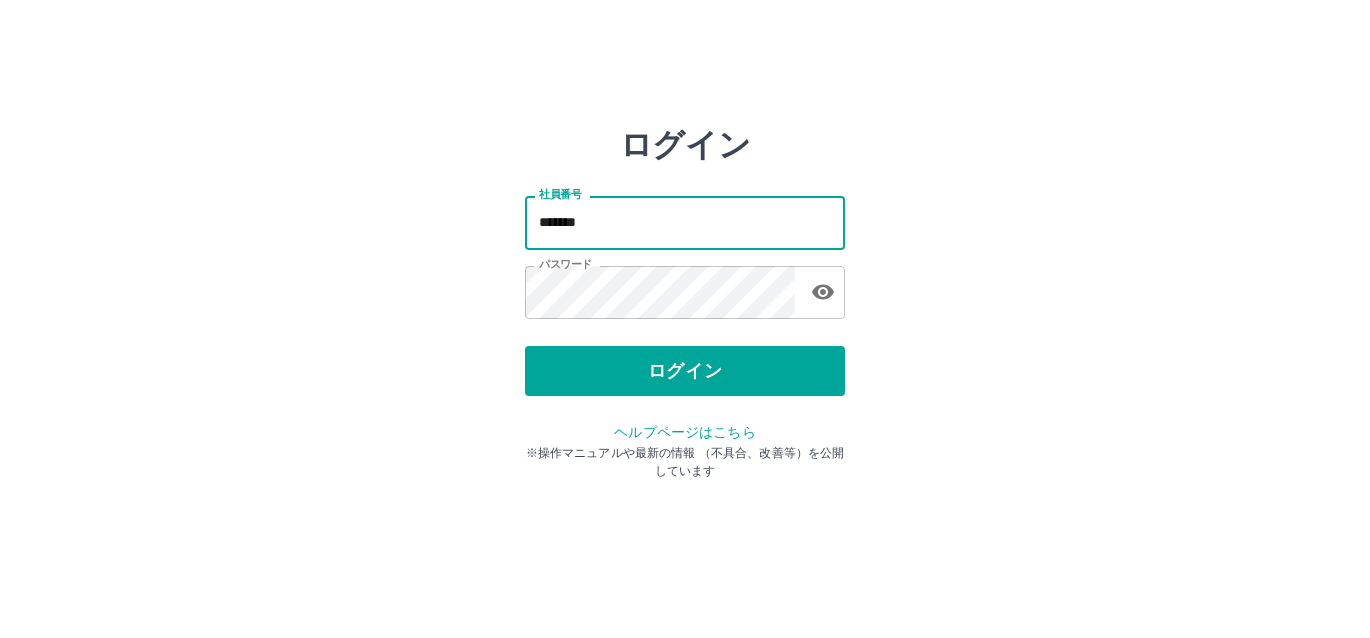 type on "*******" 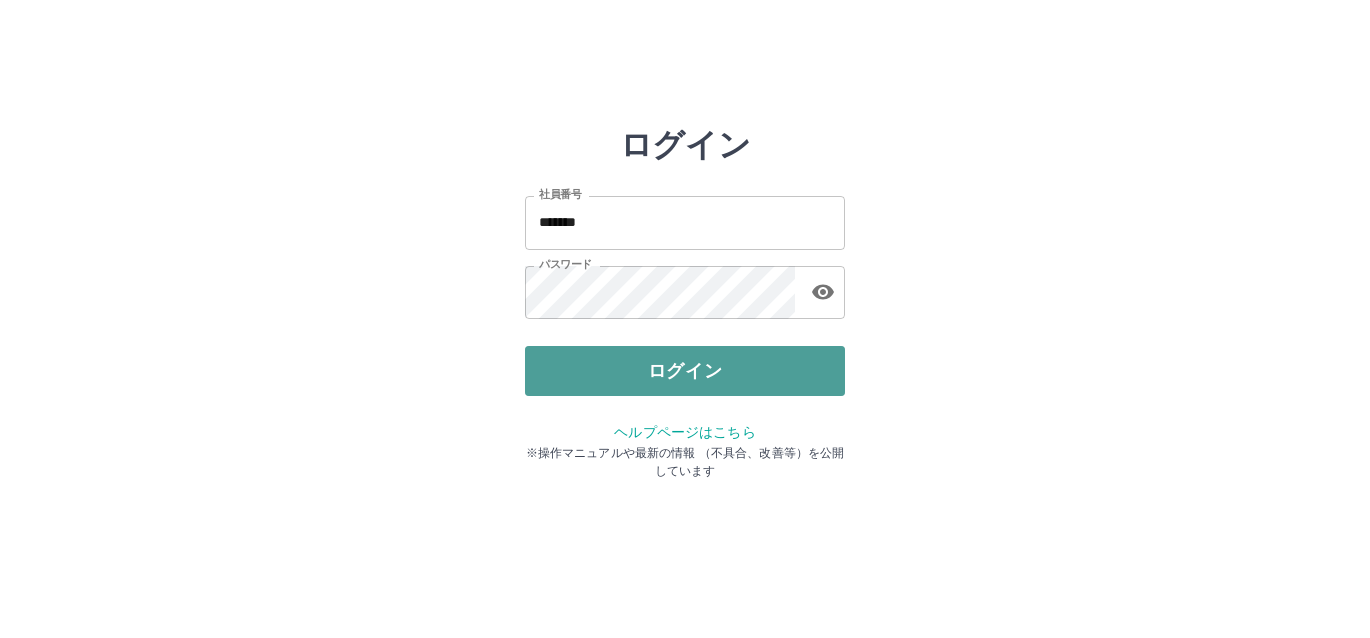 click on "ログイン" at bounding box center (685, 371) 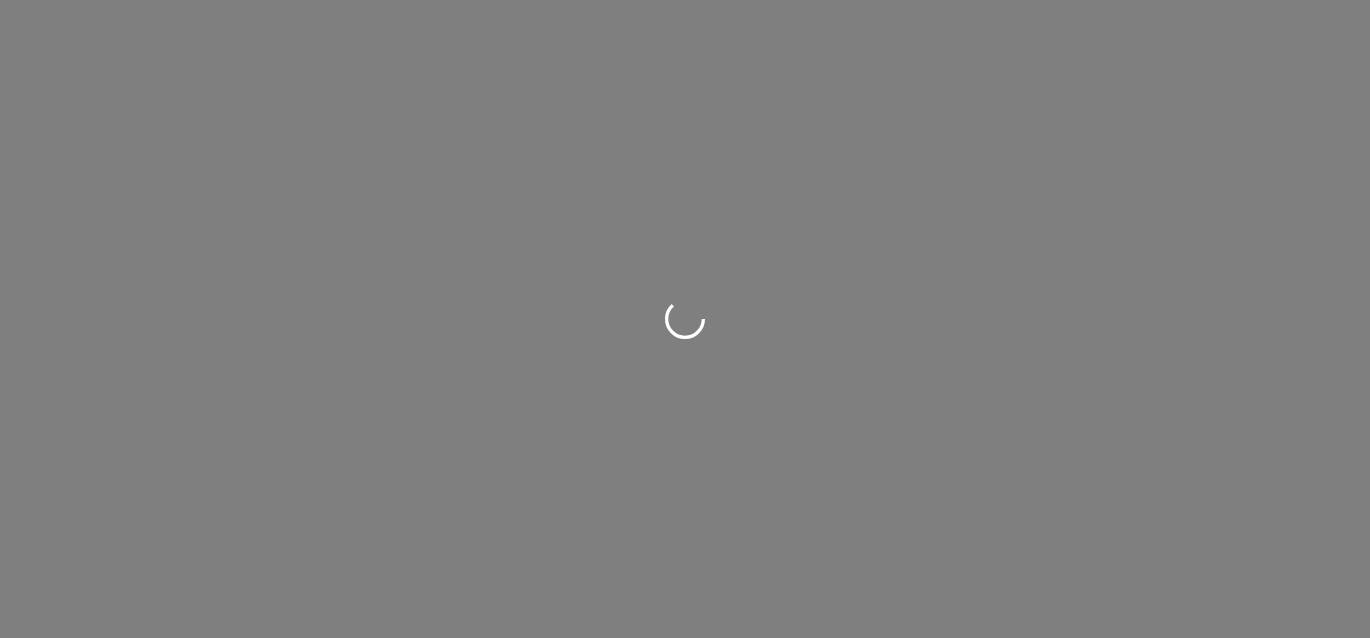 scroll, scrollTop: 0, scrollLeft: 0, axis: both 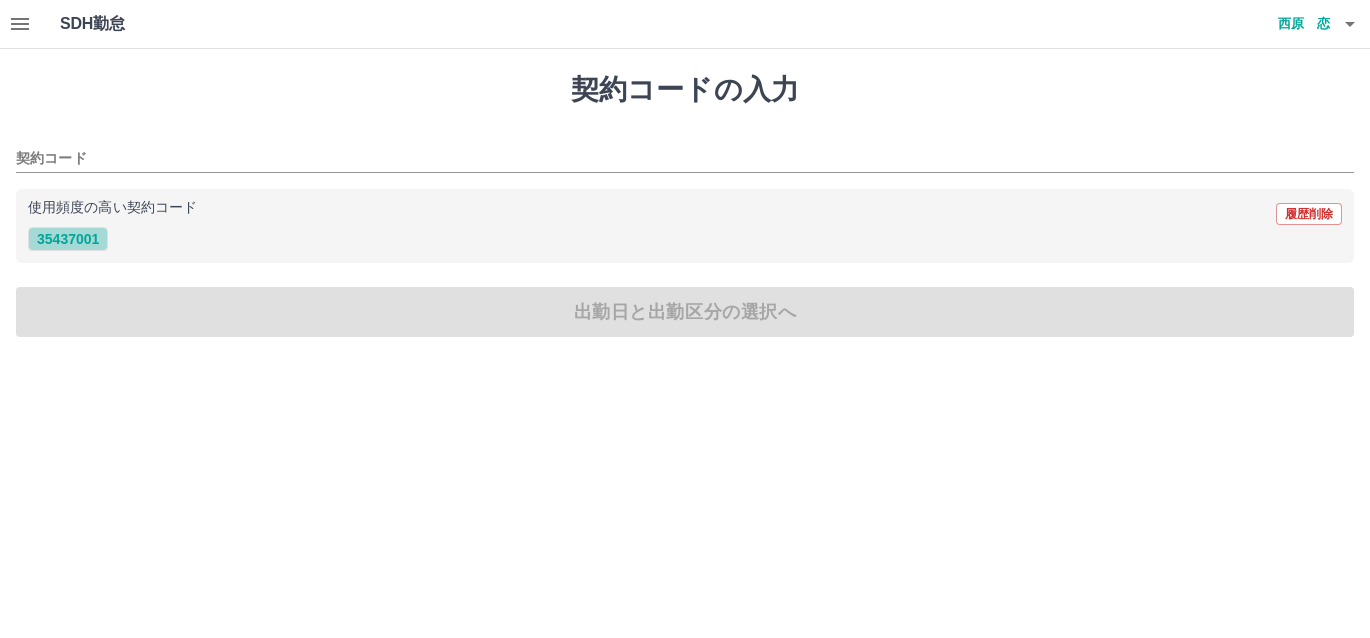 click on "35437001" at bounding box center (68, 239) 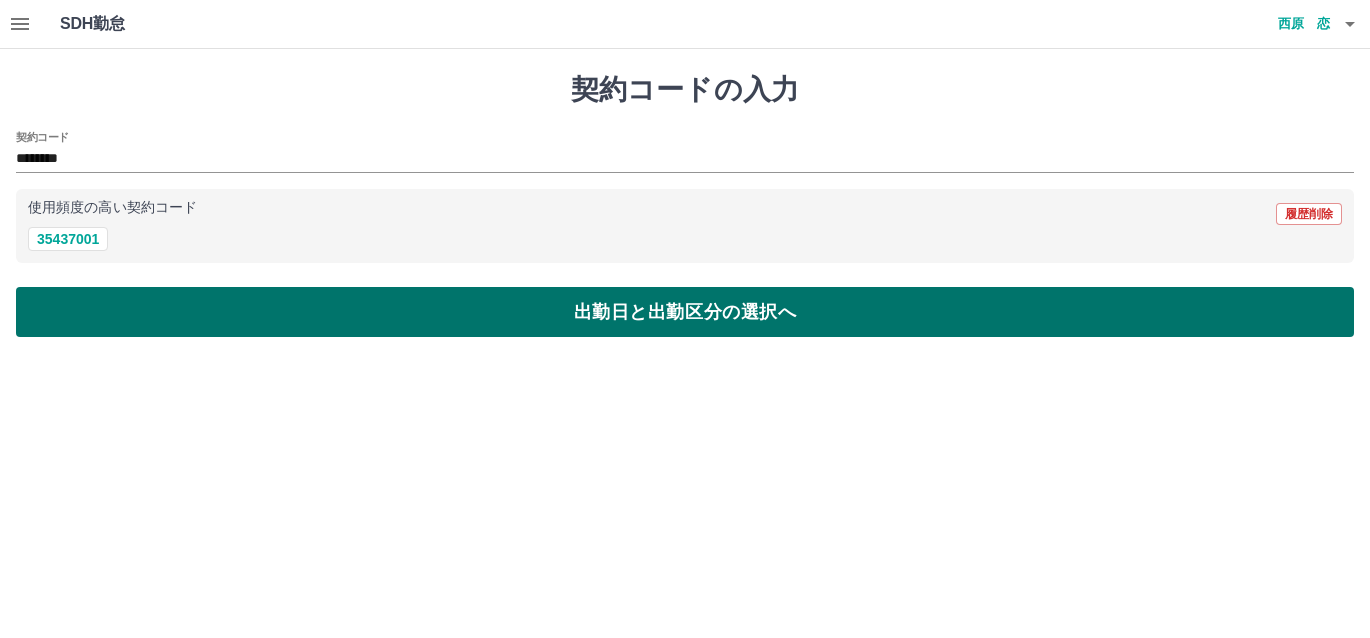 click on "出勤日と出勤区分の選択へ" at bounding box center [685, 312] 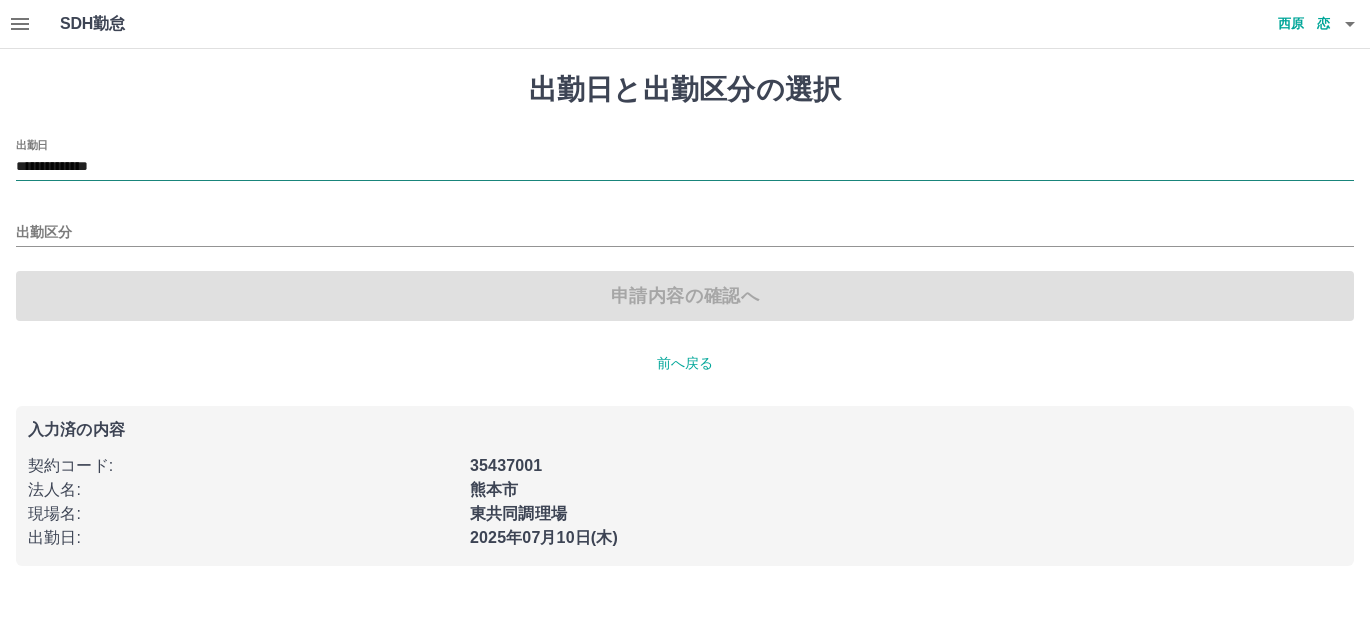 click on "**********" at bounding box center [685, 167] 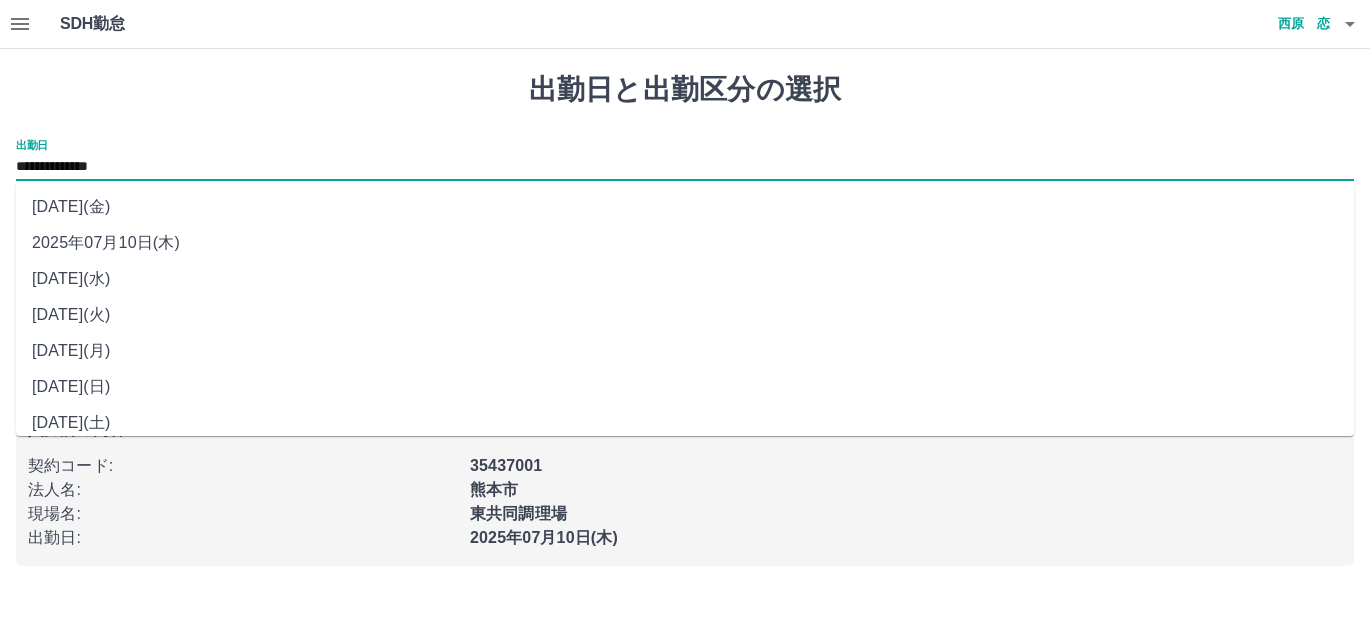 click on "2025年07月11日(金)" at bounding box center (685, 207) 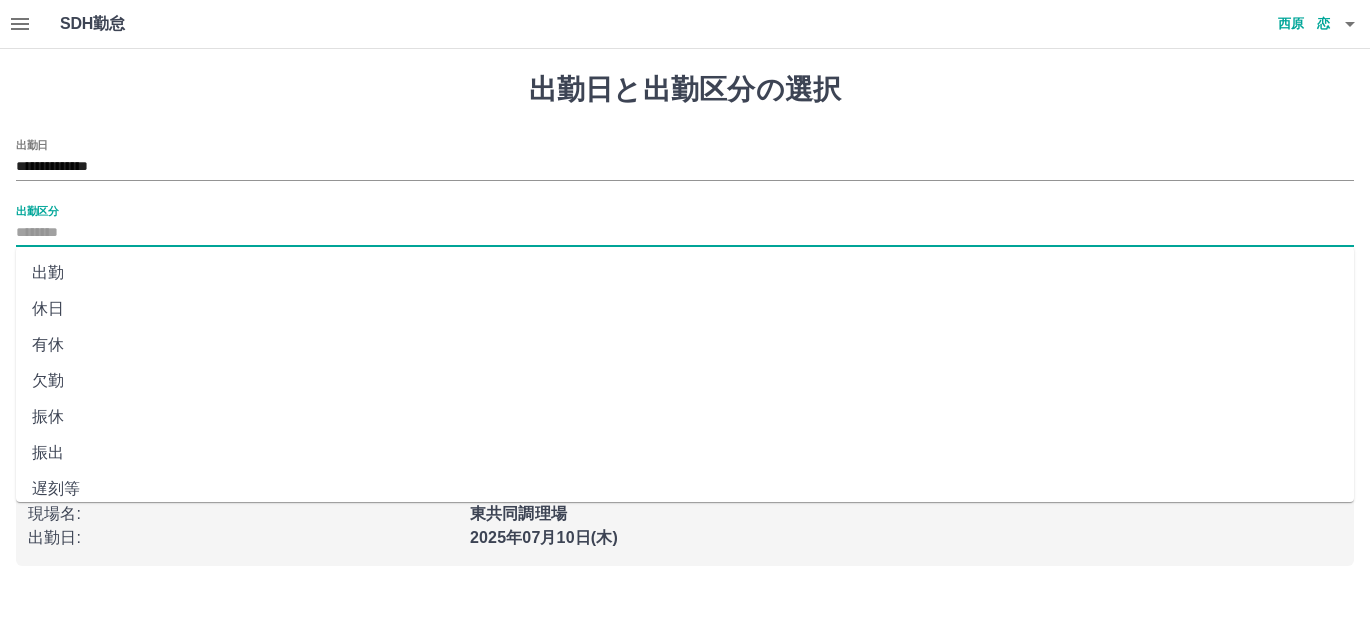 click on "出勤区分" at bounding box center [685, 233] 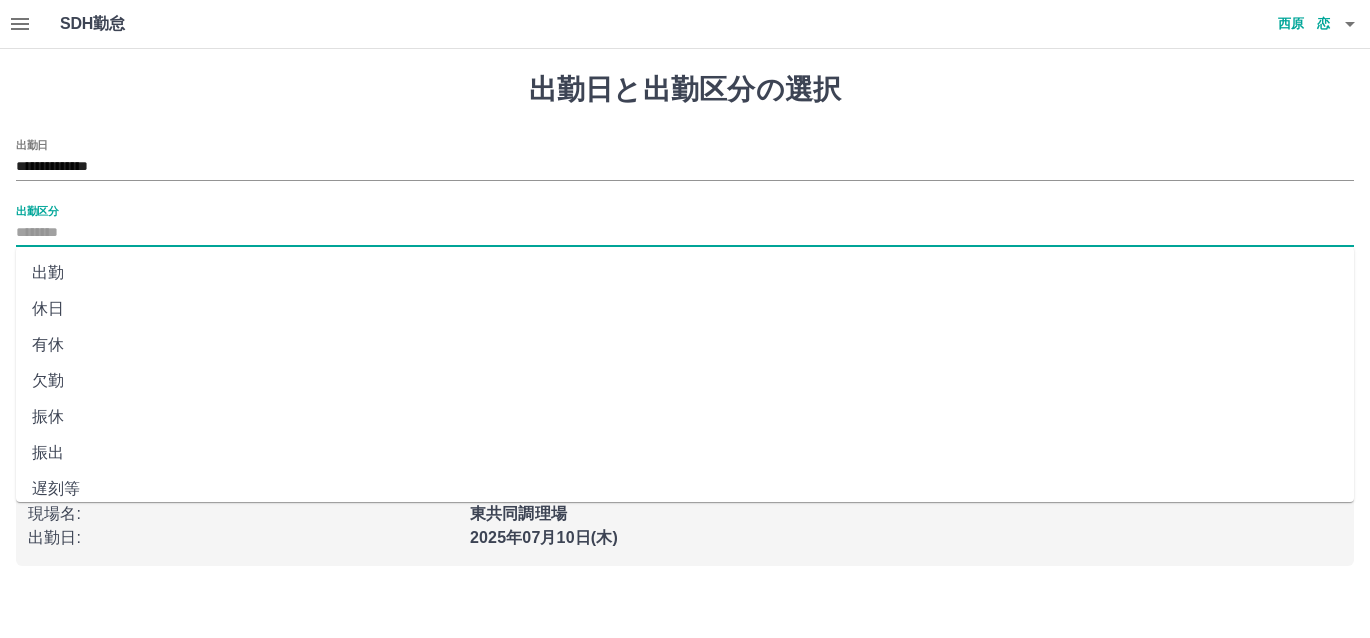 click on "欠勤" at bounding box center (685, 381) 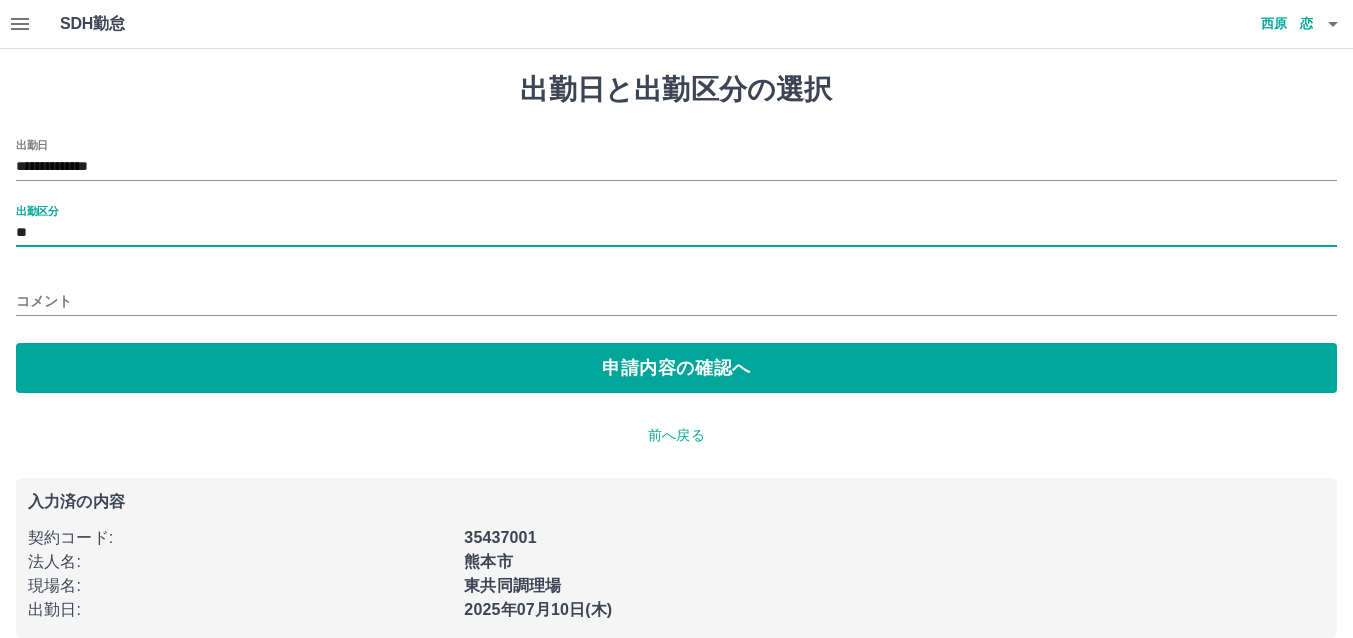 click on "コメント" at bounding box center [676, 301] 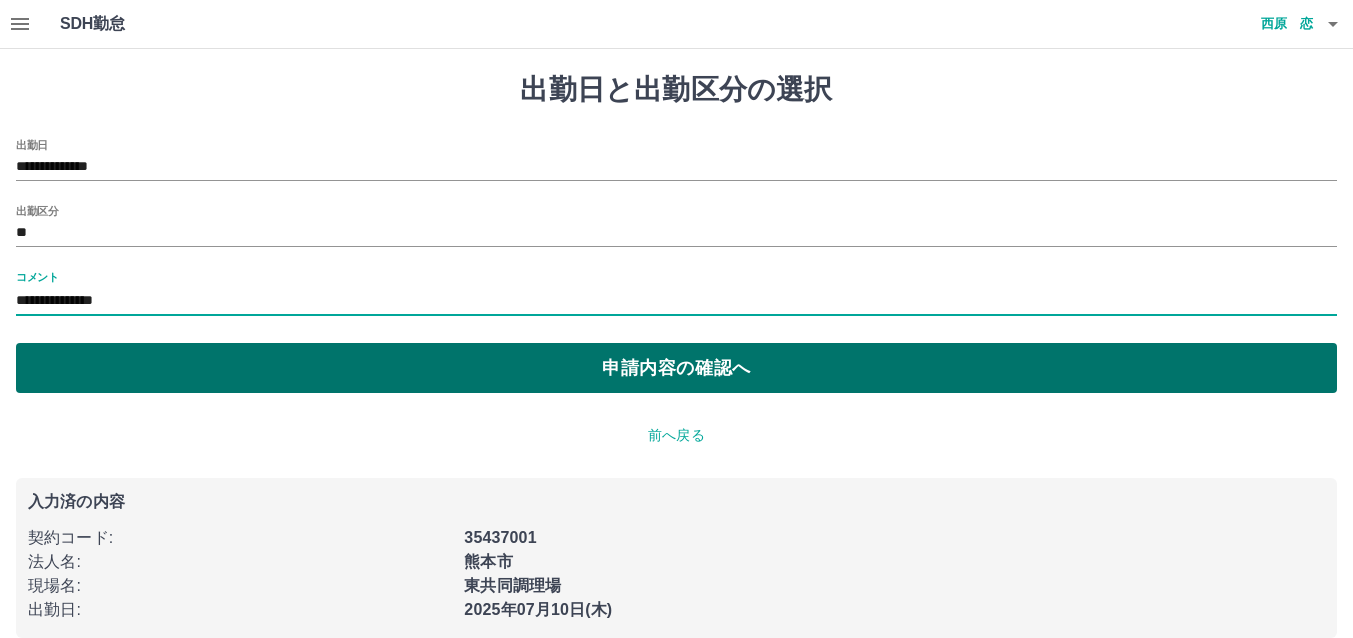 type on "**********" 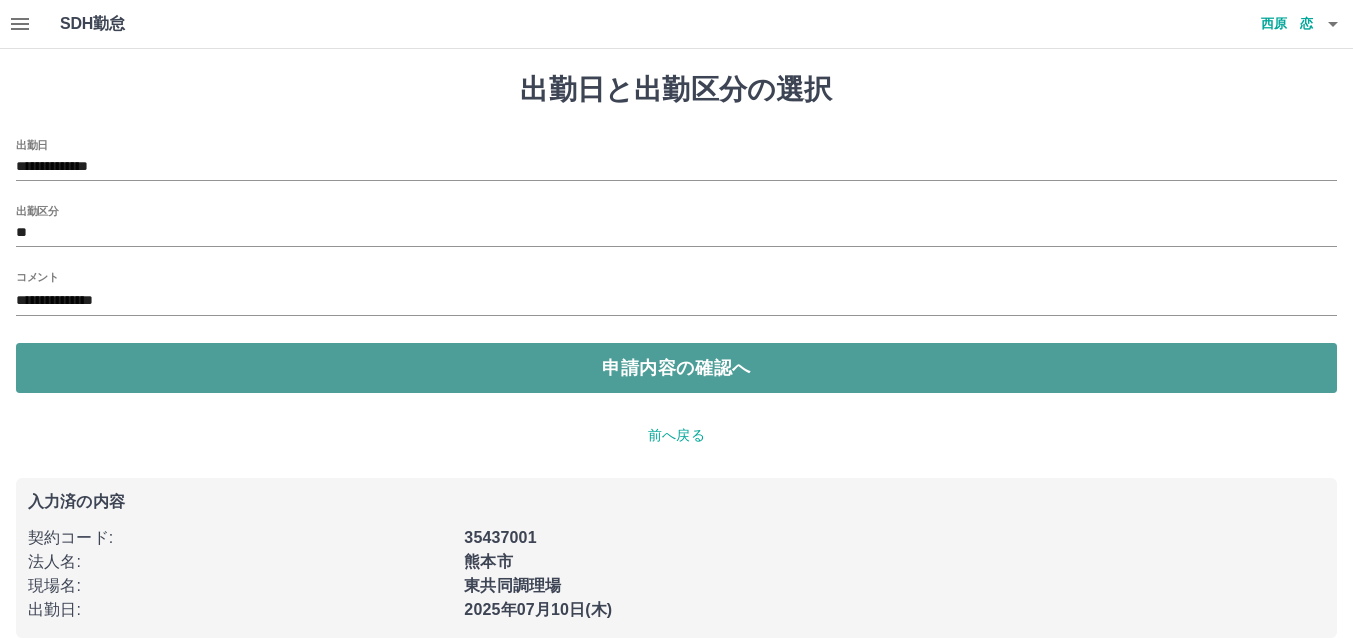click on "申請内容の確認へ" at bounding box center (676, 368) 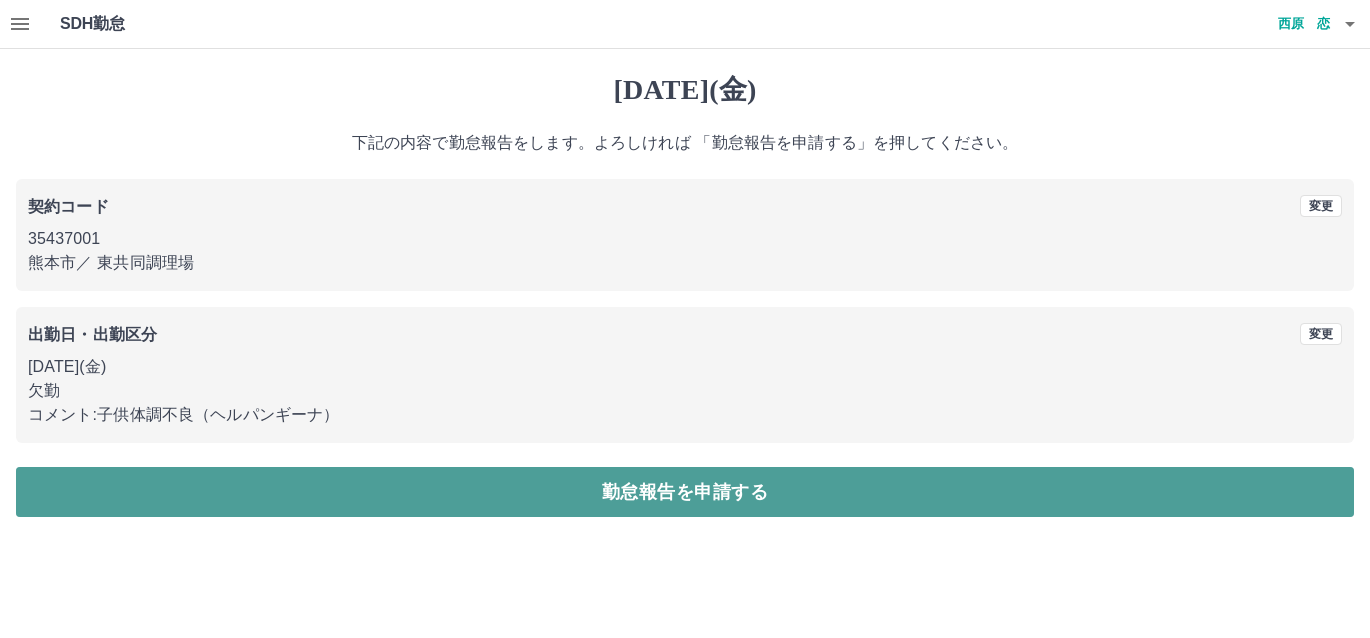 click on "勤怠報告を申請する" at bounding box center [685, 492] 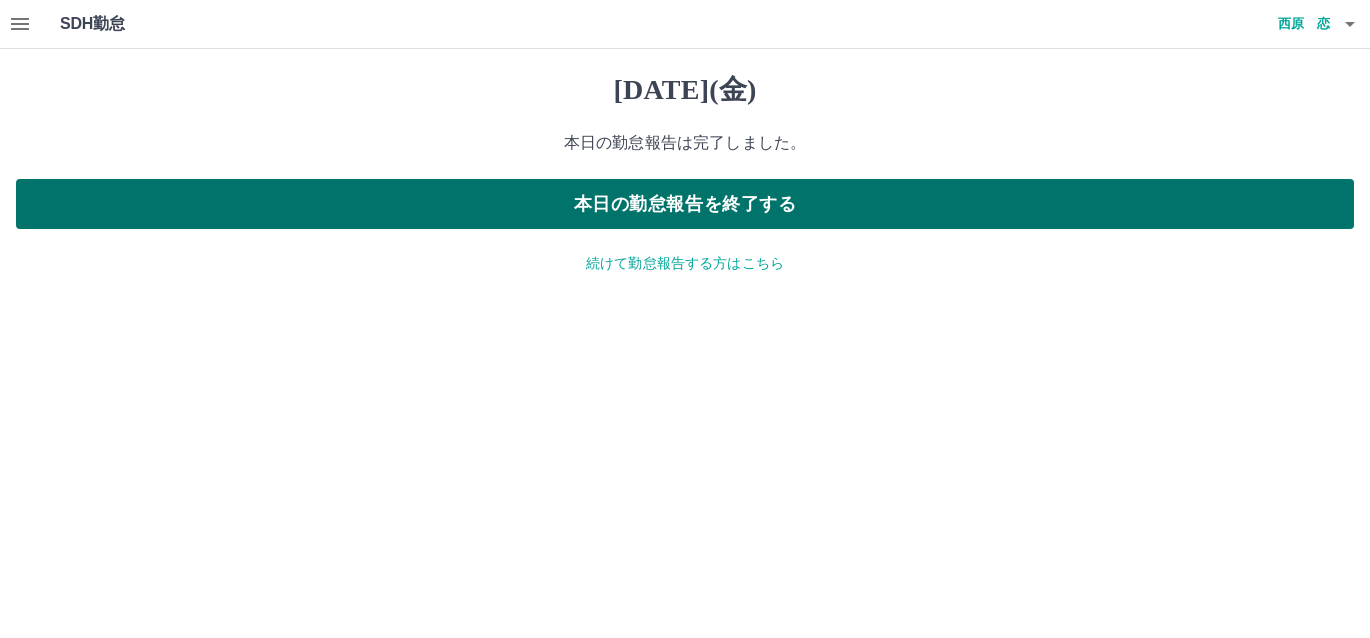 click on "本日の勤怠報告を終了する" at bounding box center (685, 204) 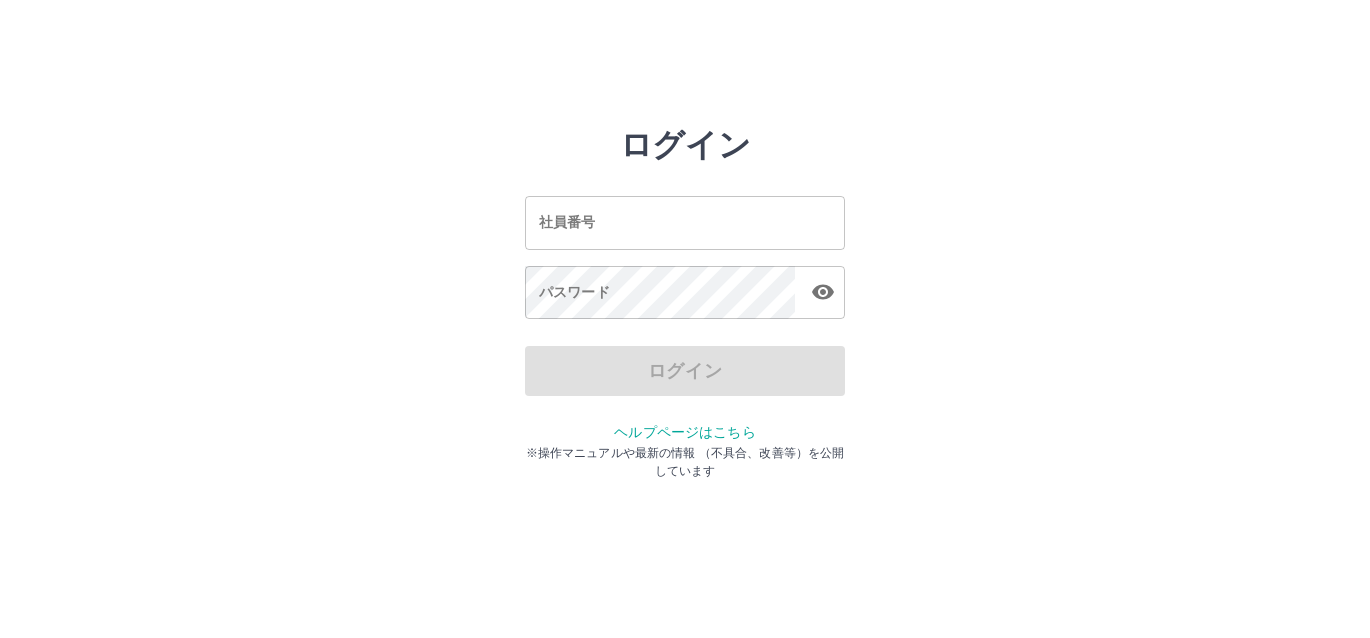 scroll, scrollTop: 0, scrollLeft: 0, axis: both 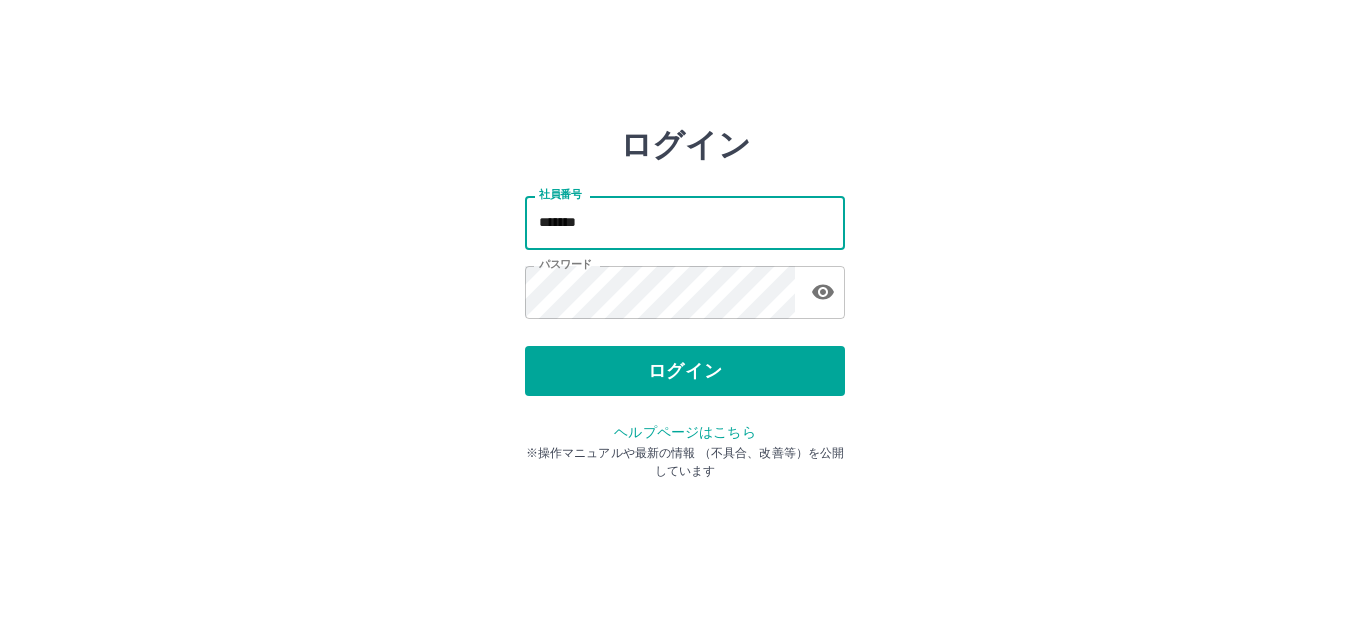 click on "*******" at bounding box center [685, 222] 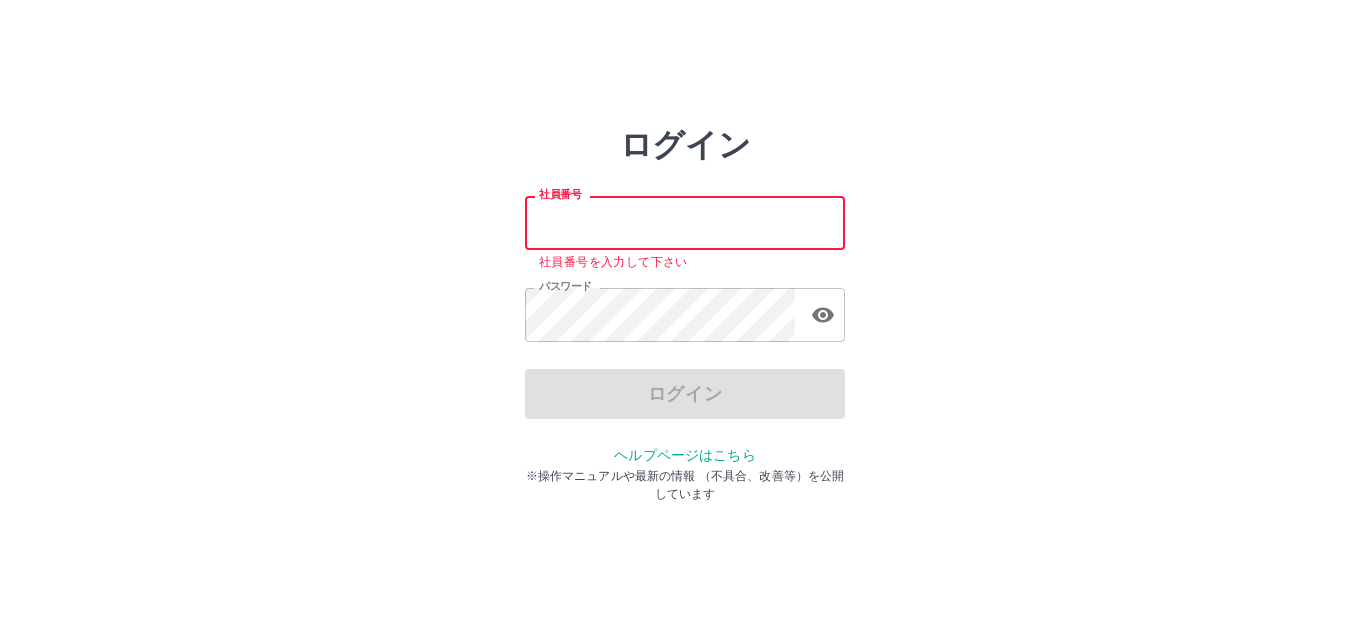 type 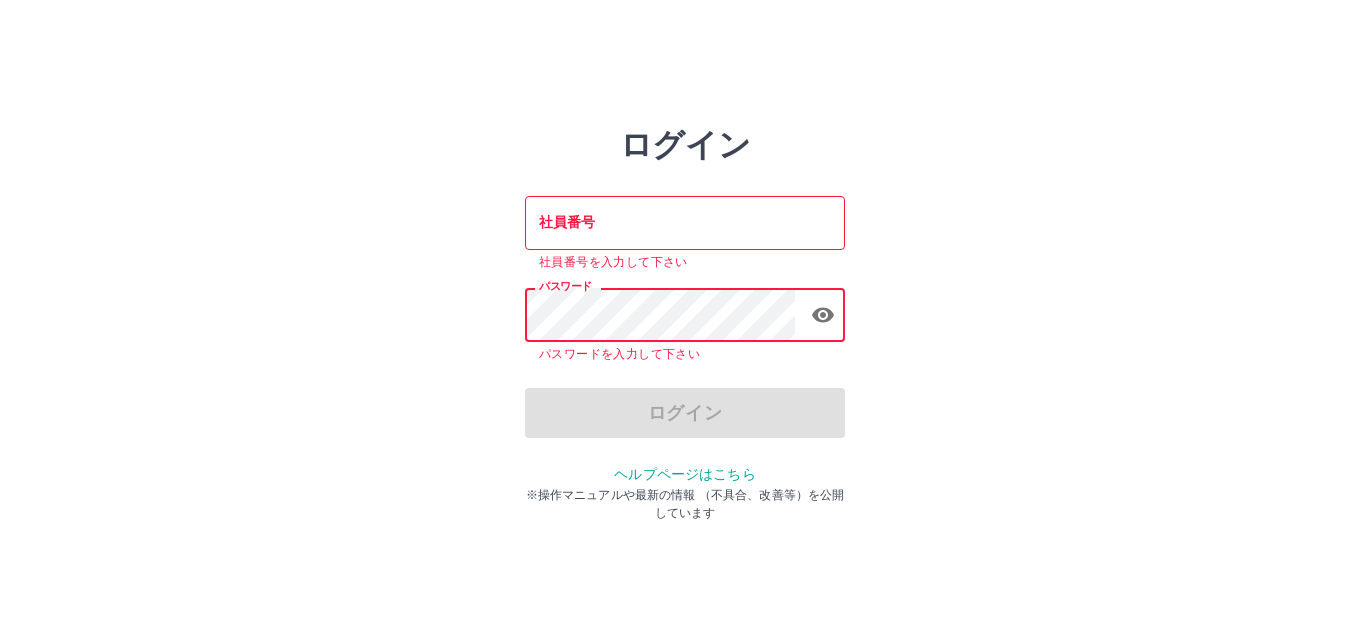 click on "パスワード パスワード パスワードを入力して下さい" at bounding box center [685, 326] 